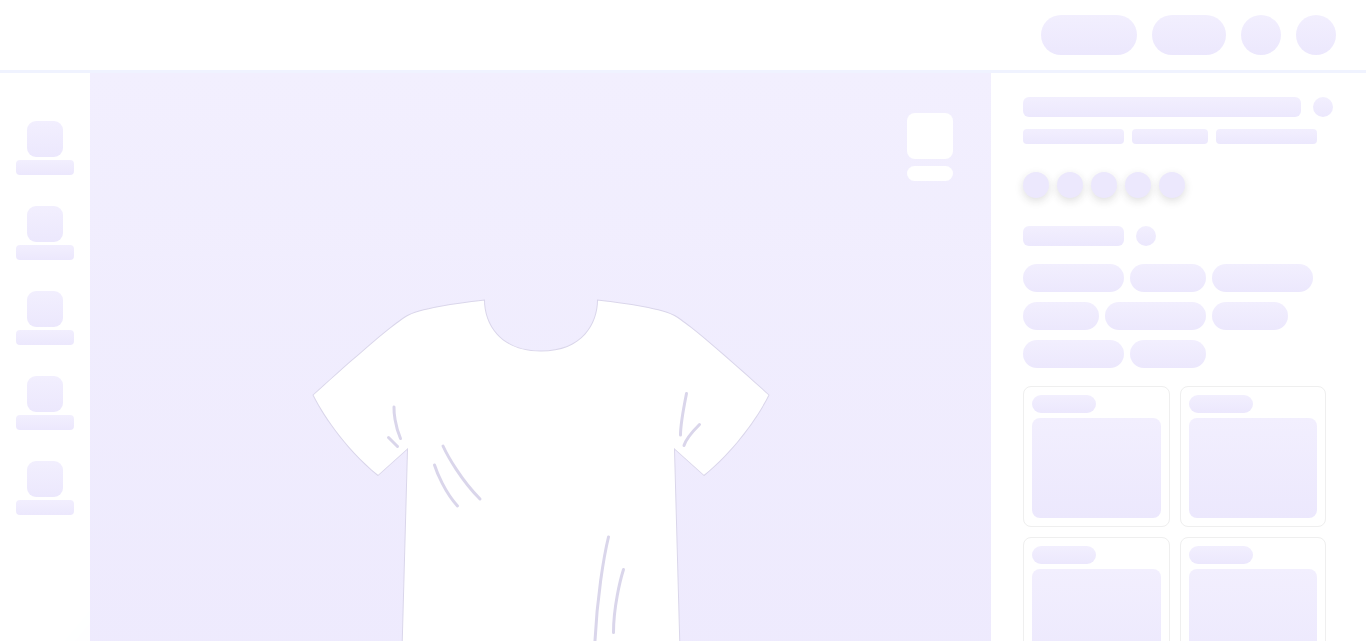 scroll, scrollTop: 0, scrollLeft: 0, axis: both 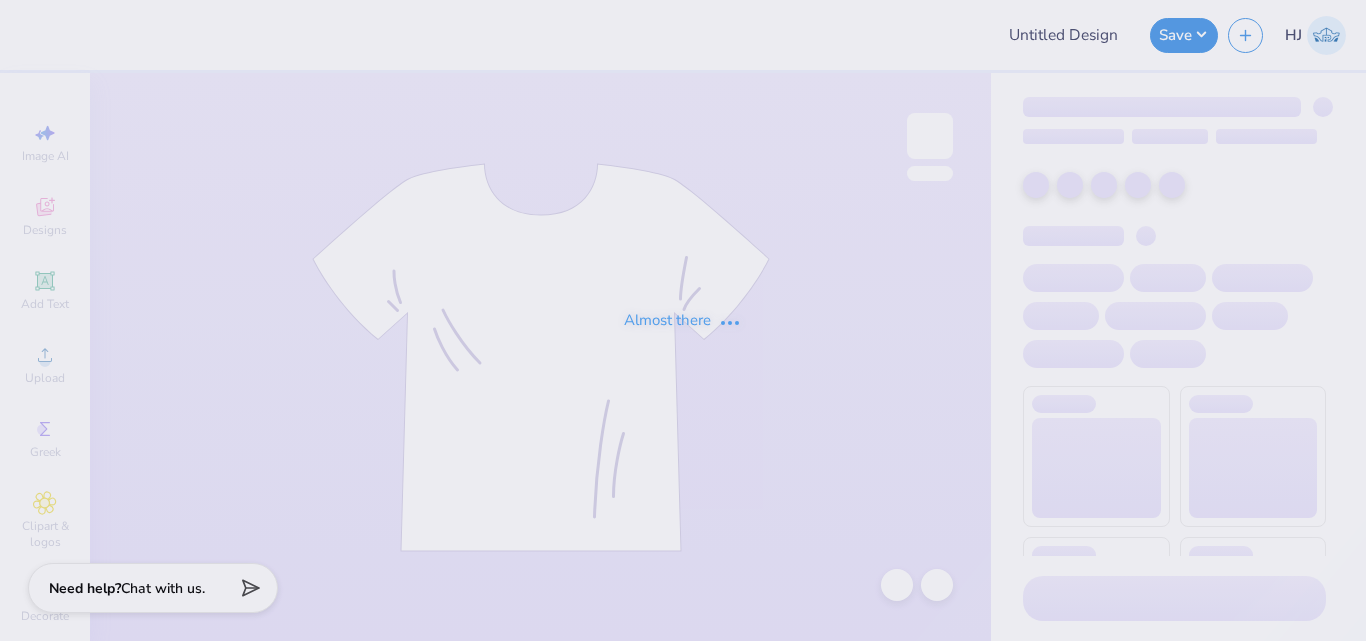 type on "Officer Polo- Mens" 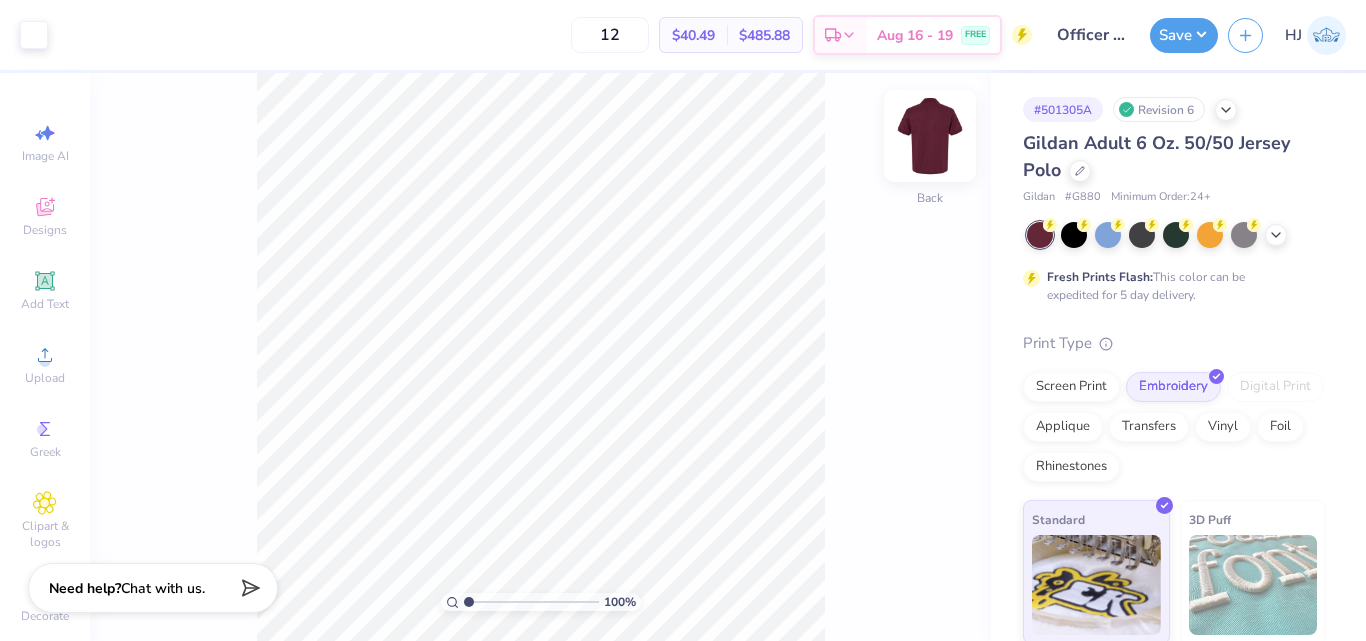 click at bounding box center [930, 136] 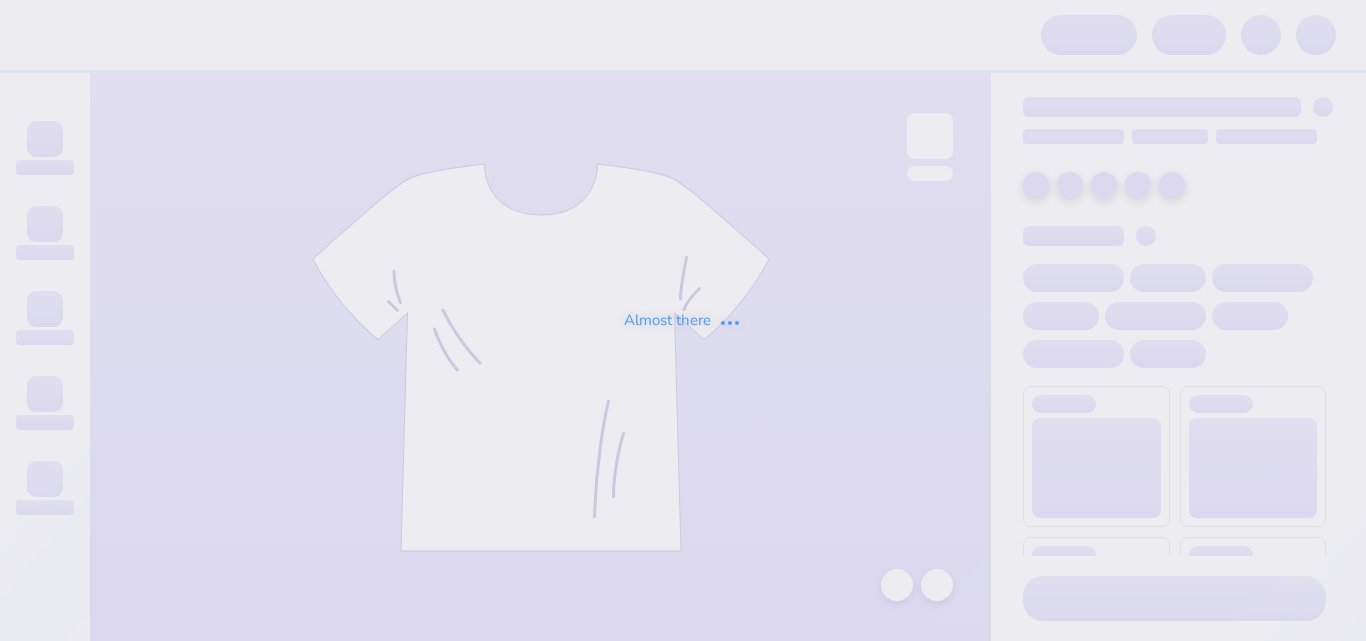 scroll, scrollTop: 0, scrollLeft: 0, axis: both 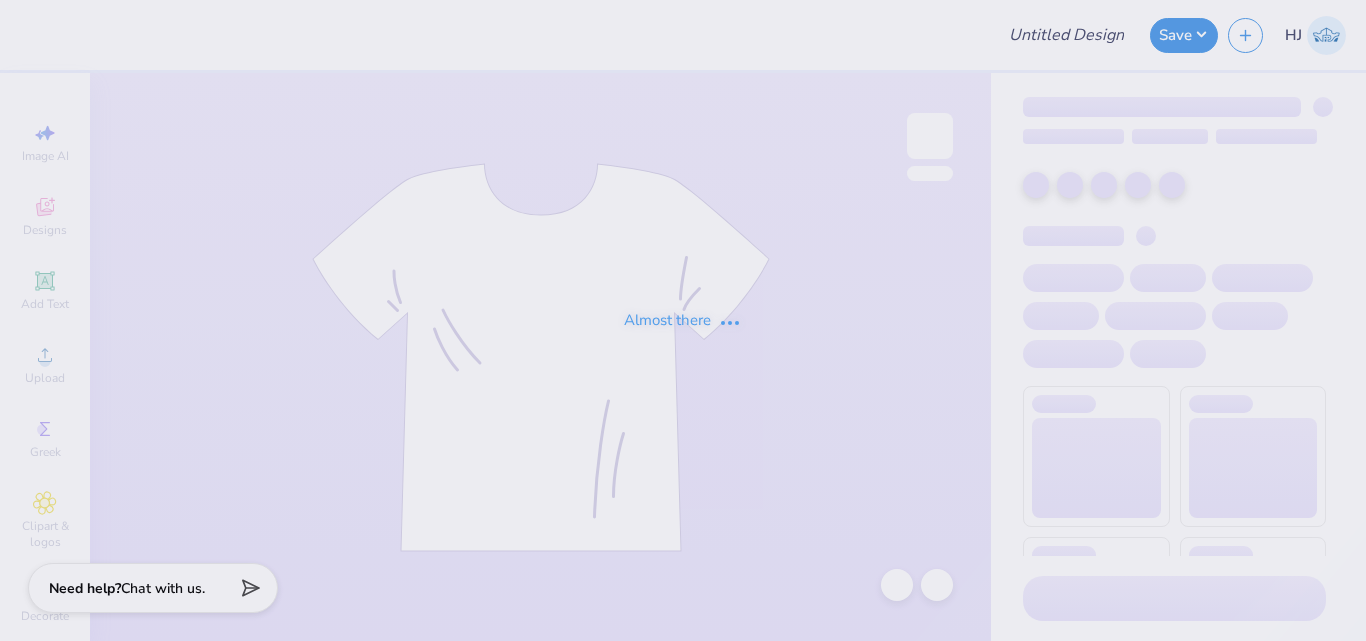type on "Draft Aces Design" 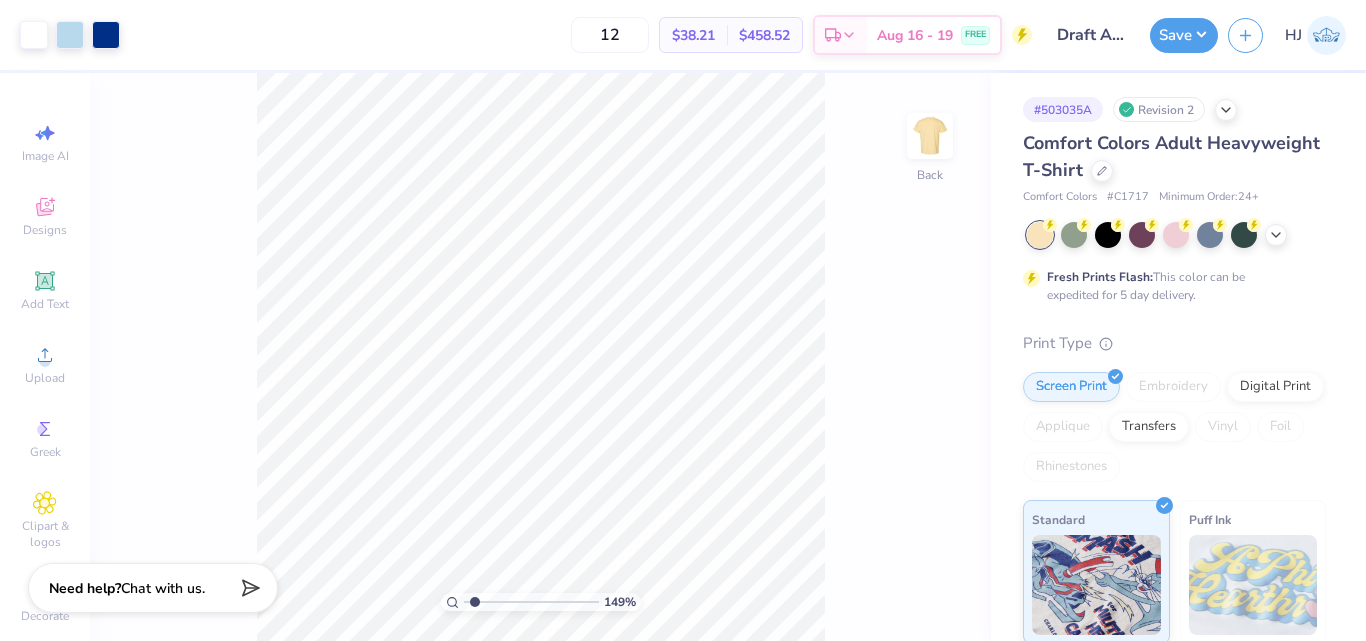 type on "1.22152498603932" 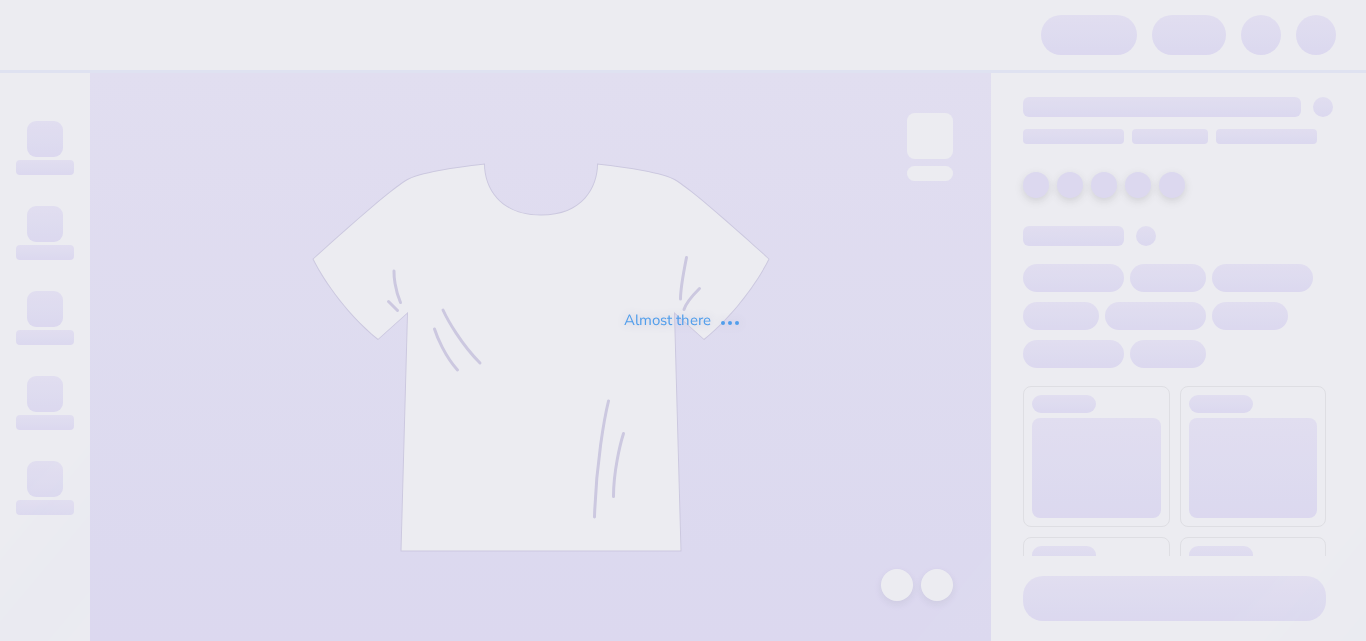 scroll, scrollTop: 0, scrollLeft: 0, axis: both 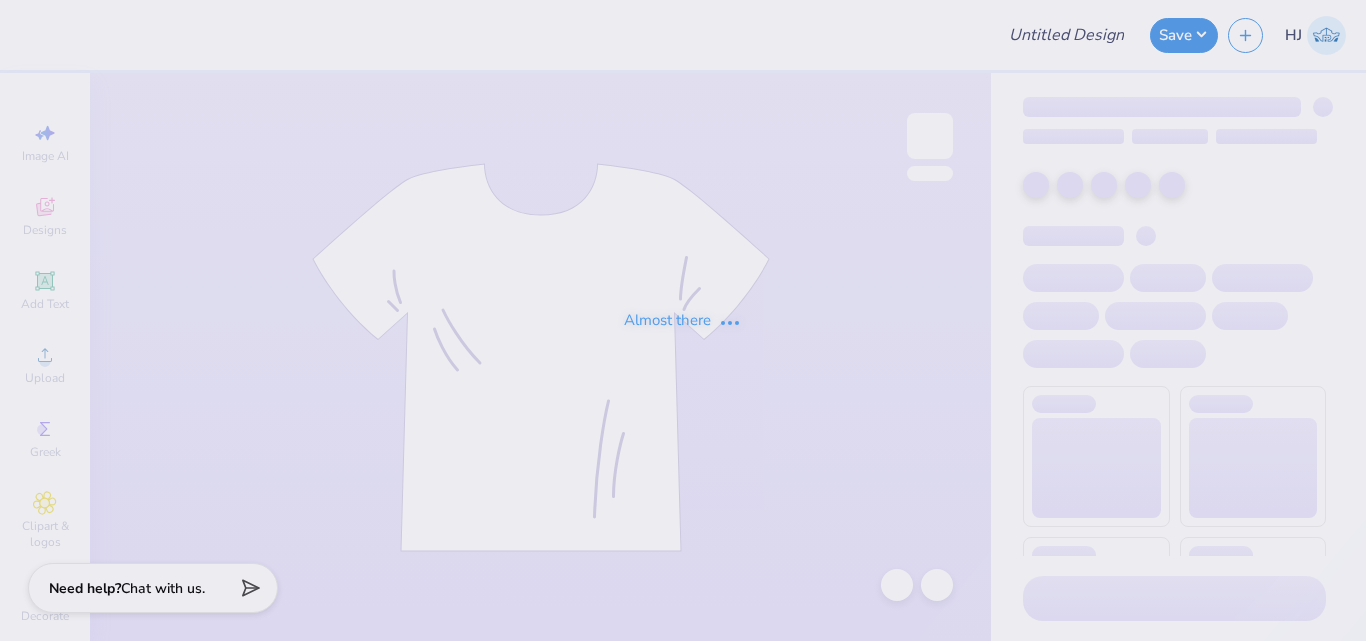type on "2026 Auction Sweatshirt" 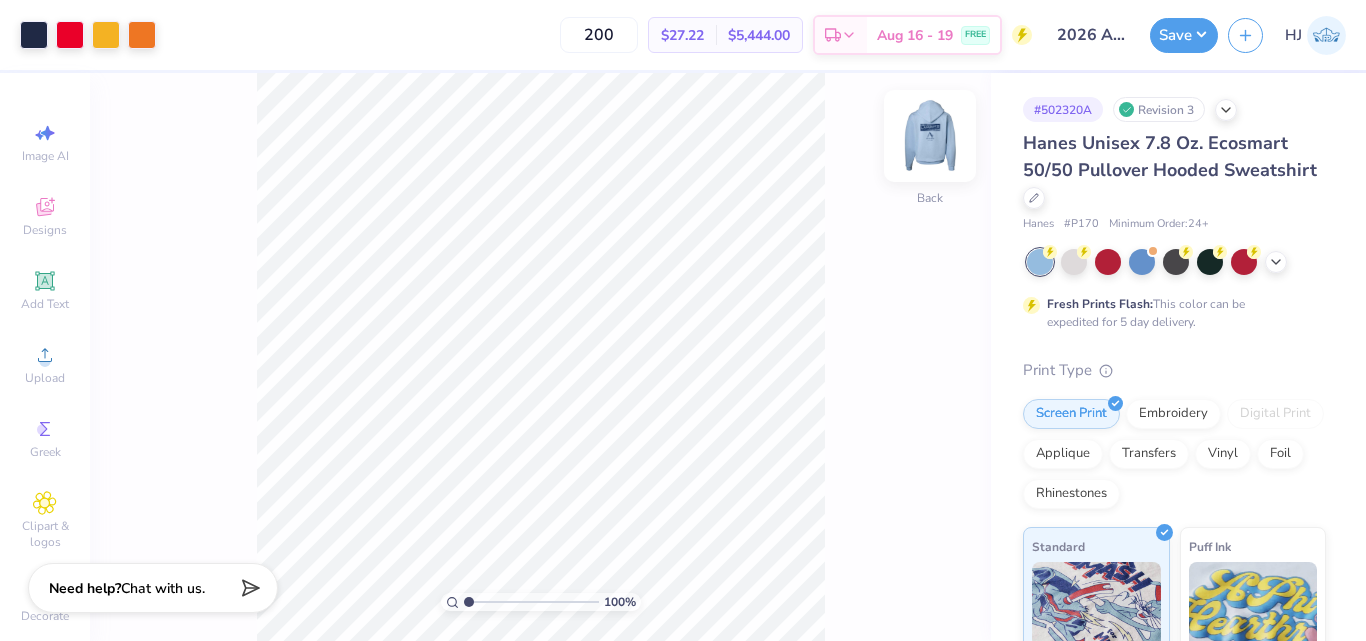 click at bounding box center [930, 136] 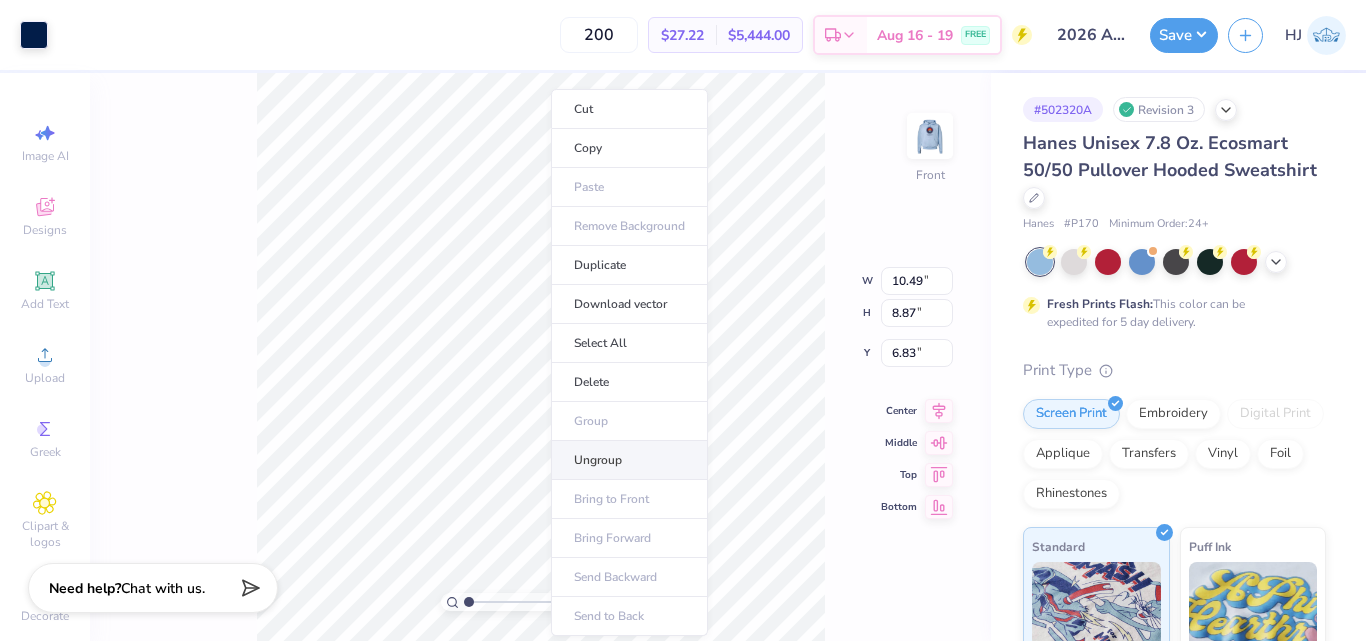 click on "Ungroup" at bounding box center (629, 460) 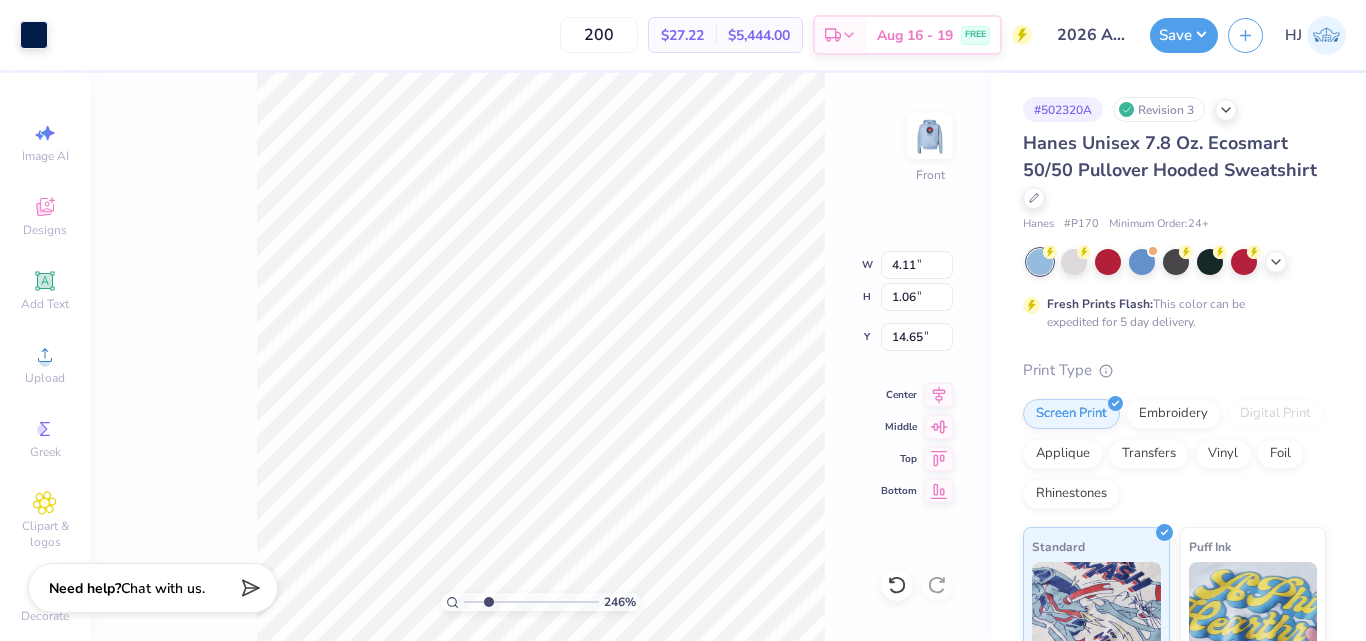 type on "2.46071092039642" 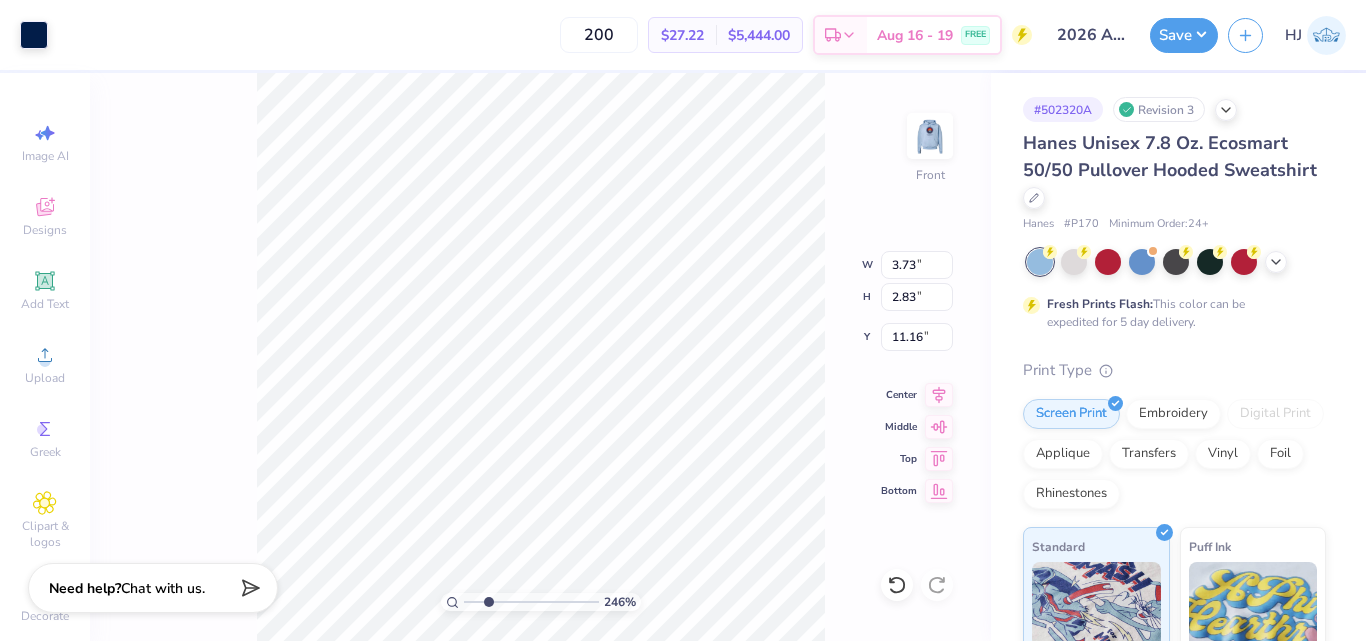 type on "2.46071092039642" 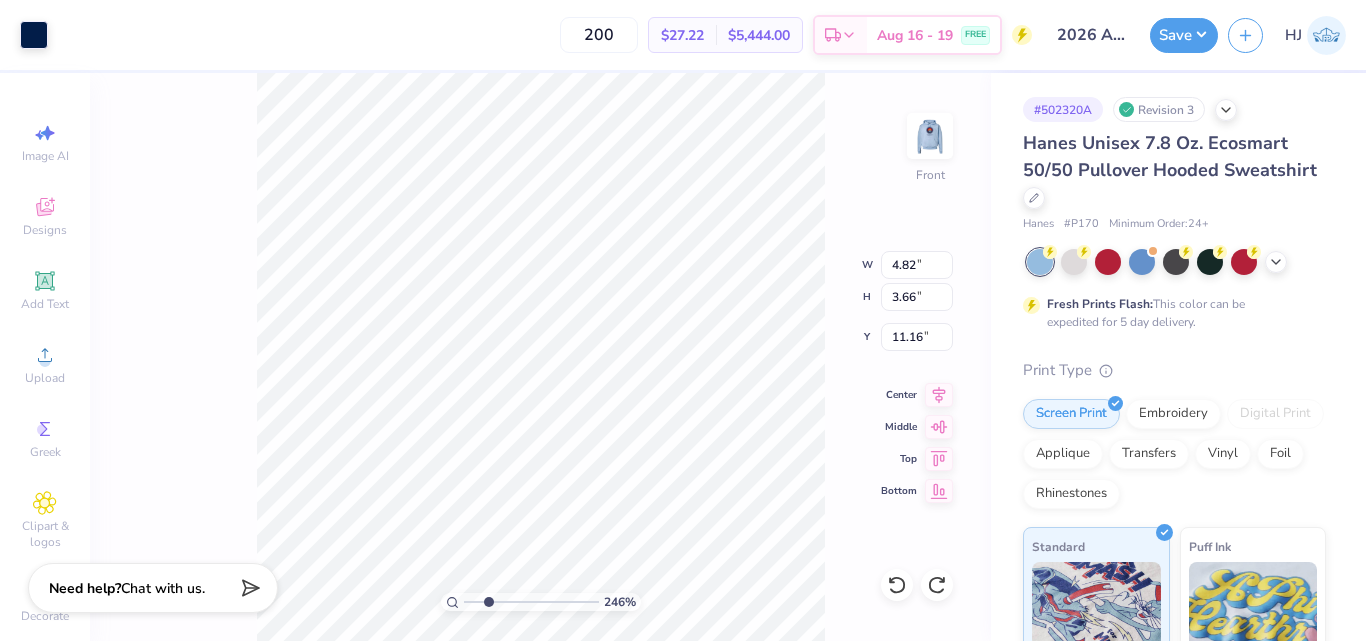 type on "2.46071092039642" 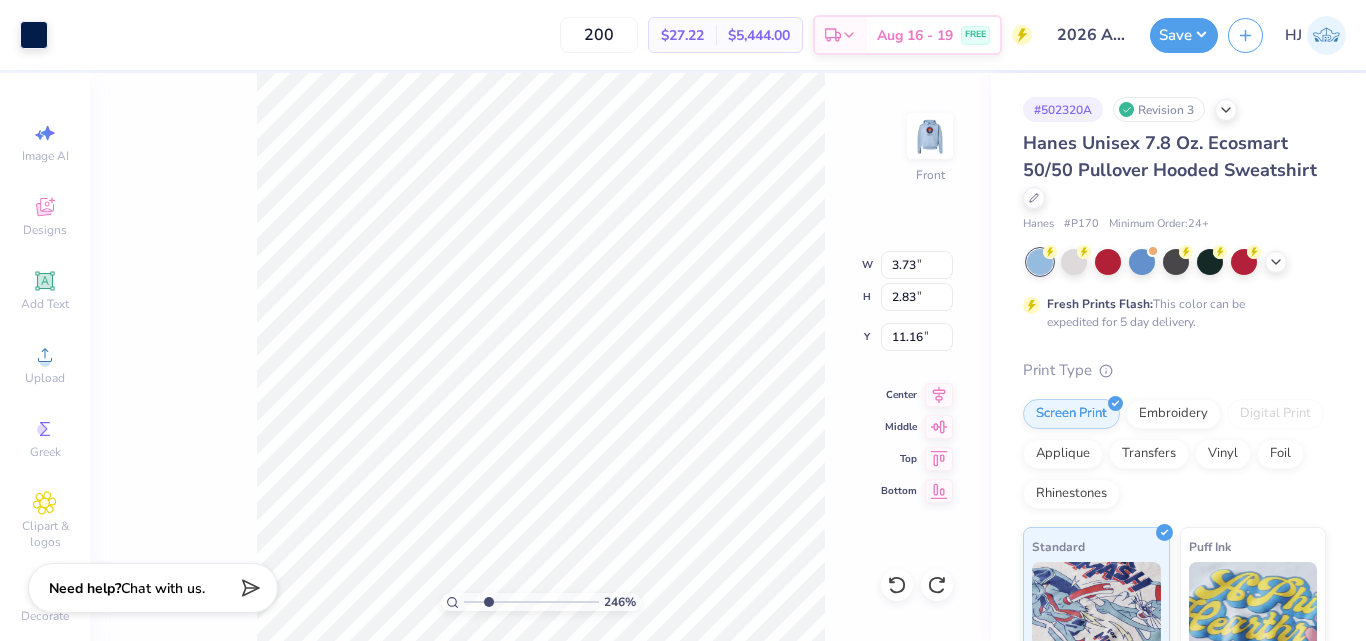 type on "2.46071092039642" 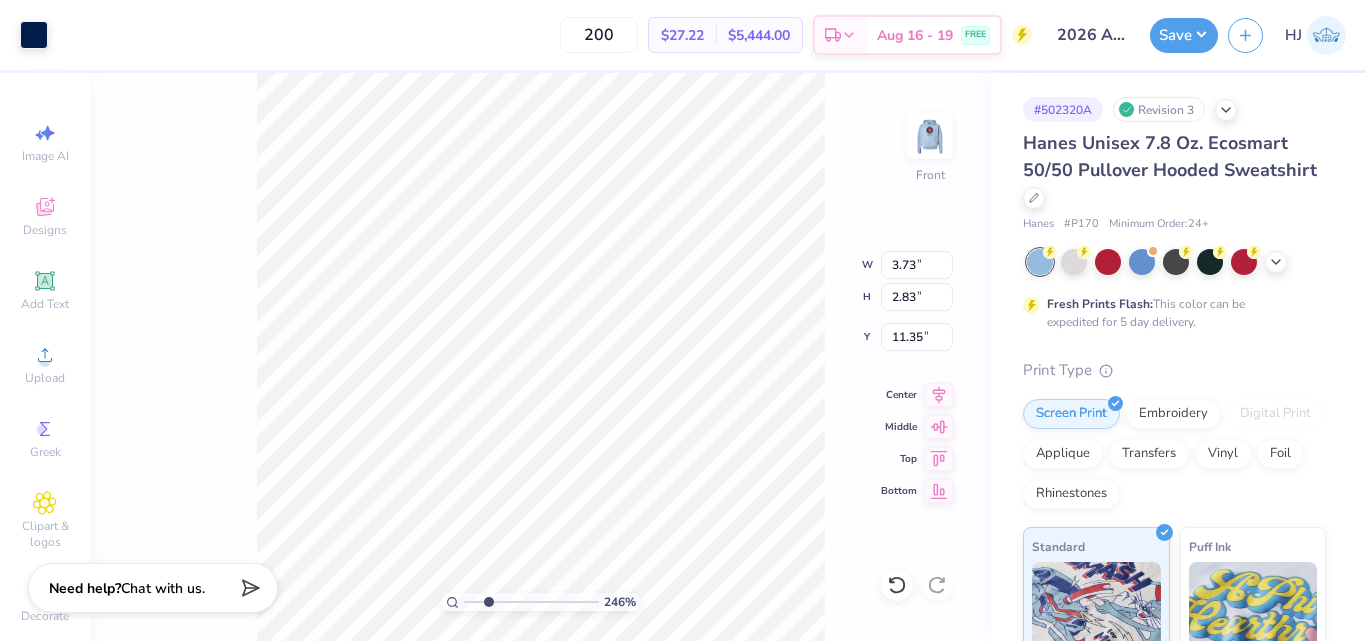 type on "2.46071092039642" 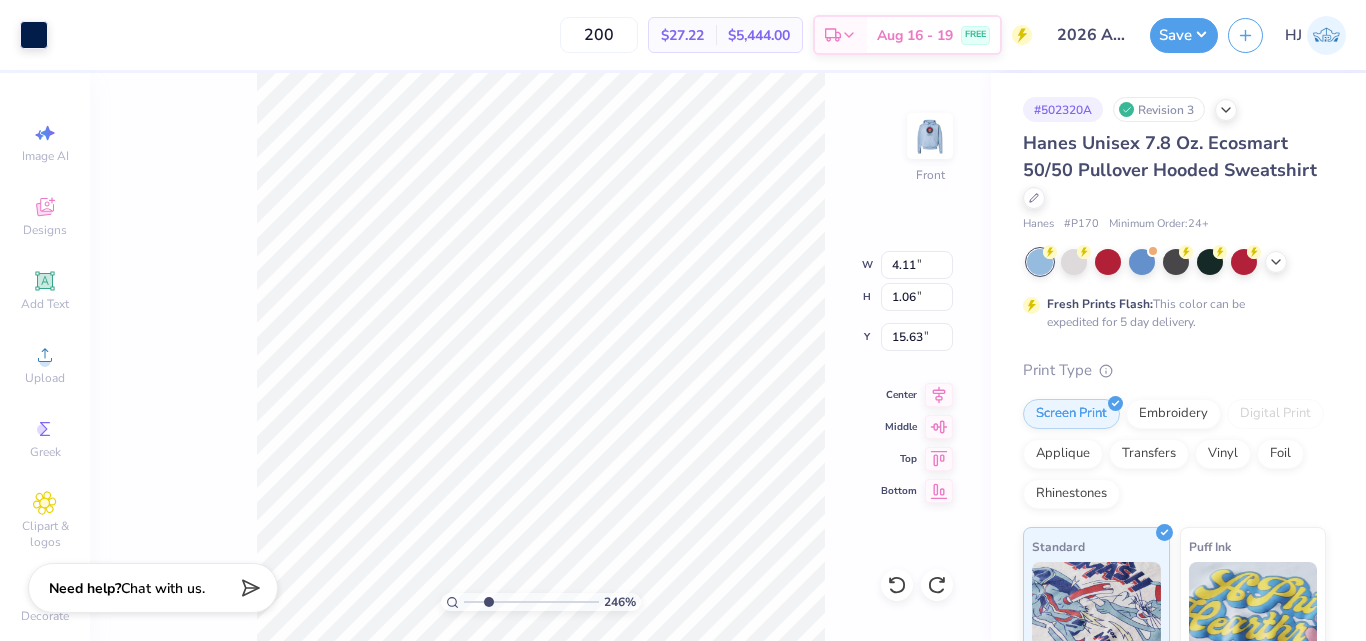 type on "2.46071092039642" 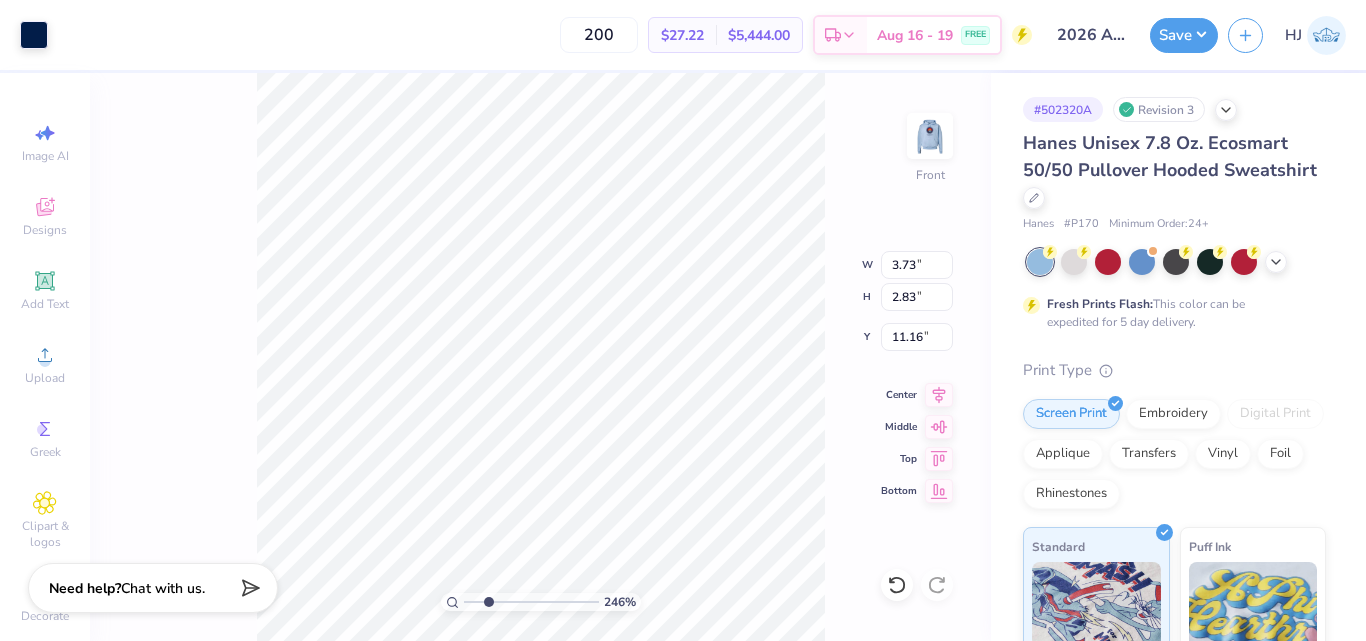 type on "2.46071092039642" 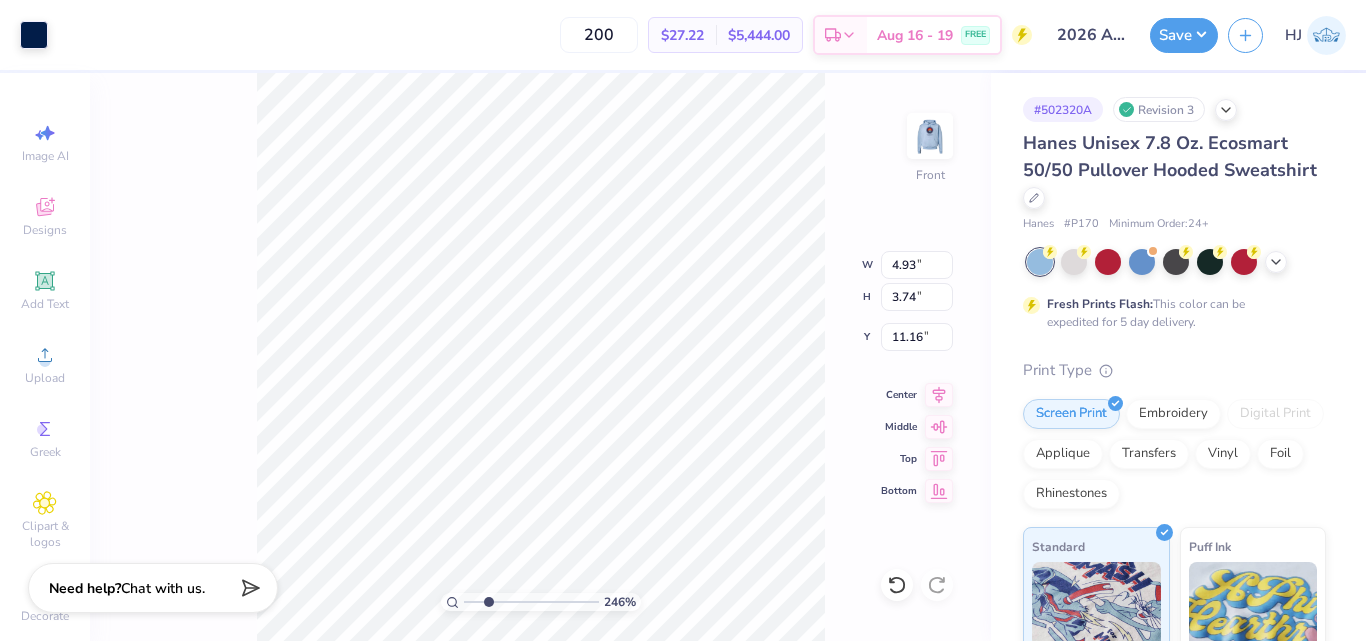 type on "2.46071092039642" 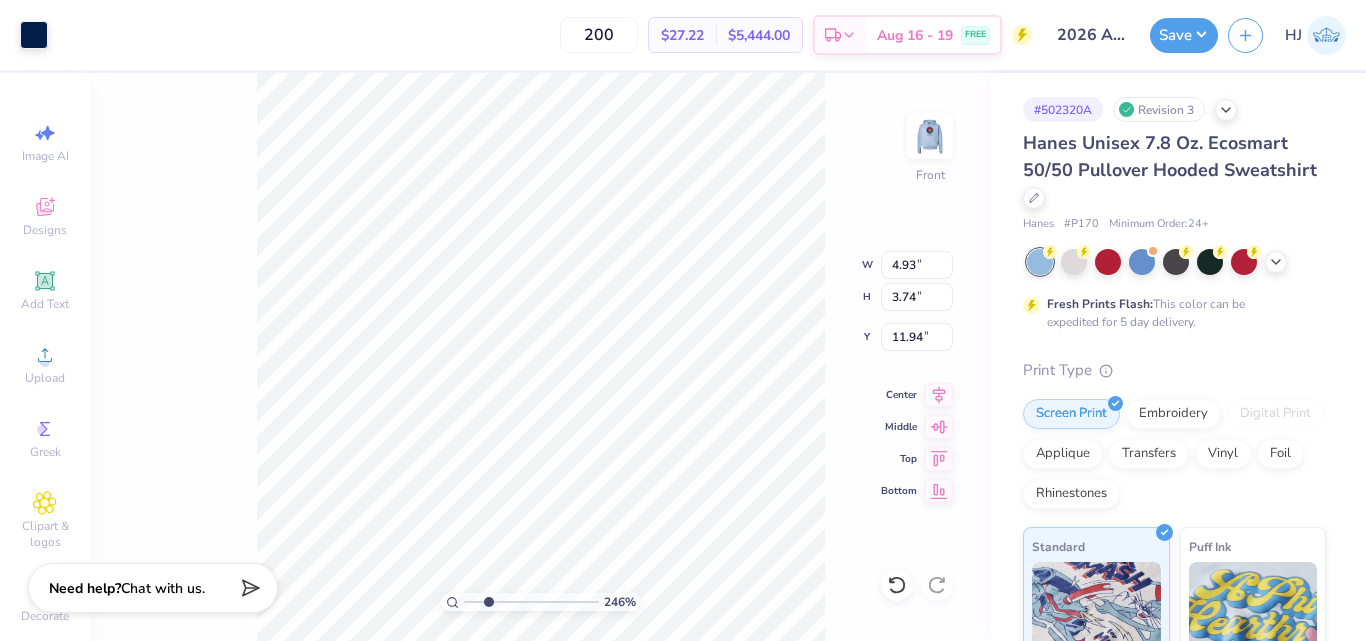 type on "2.46071092039642" 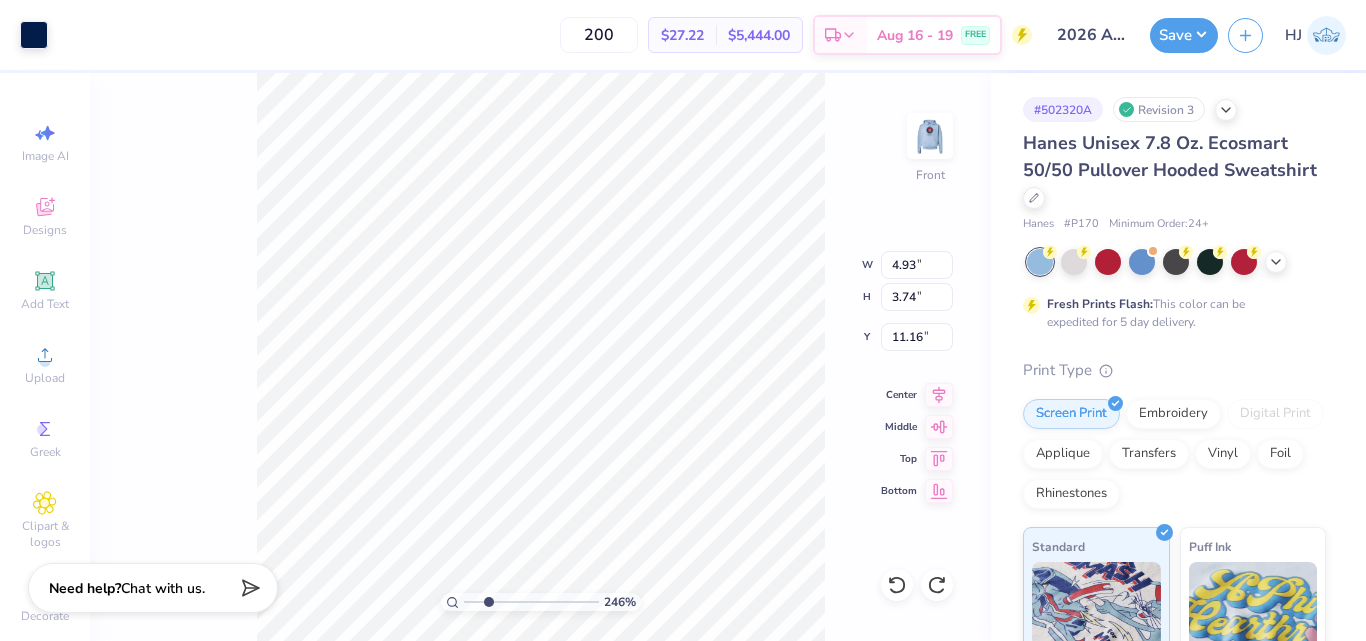 type on "2.46071092039642" 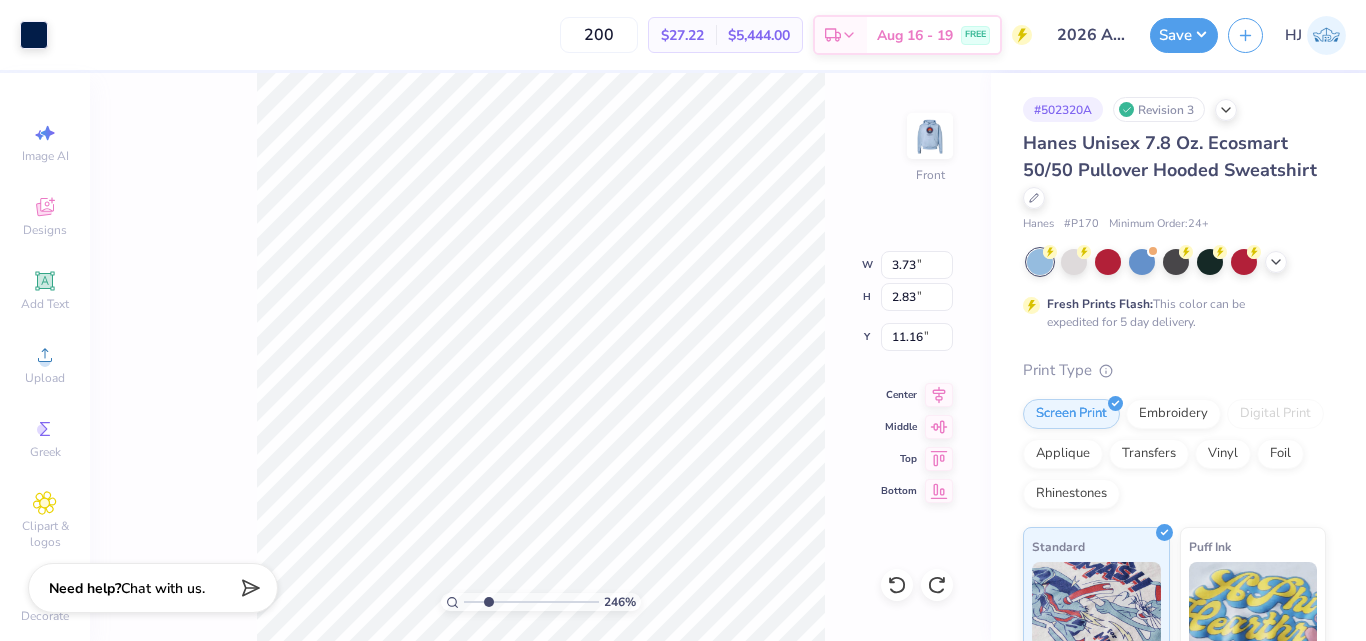 type on "2.46071092039642" 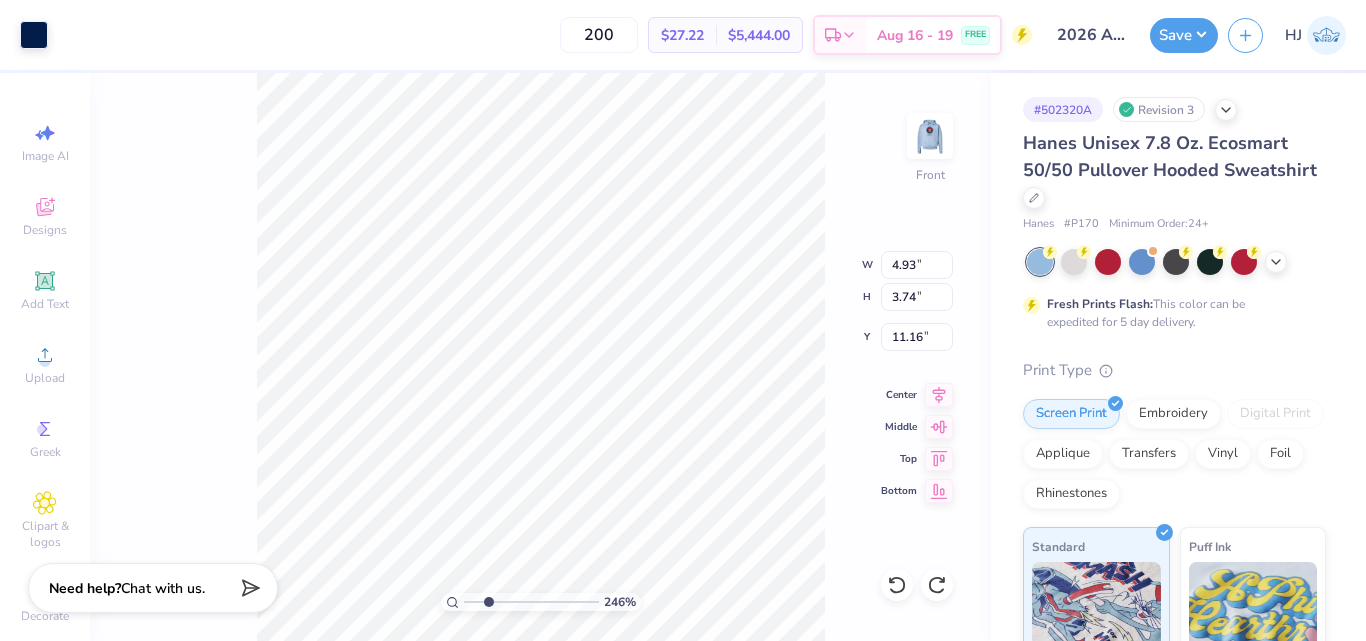 type on "2.46071092039642" 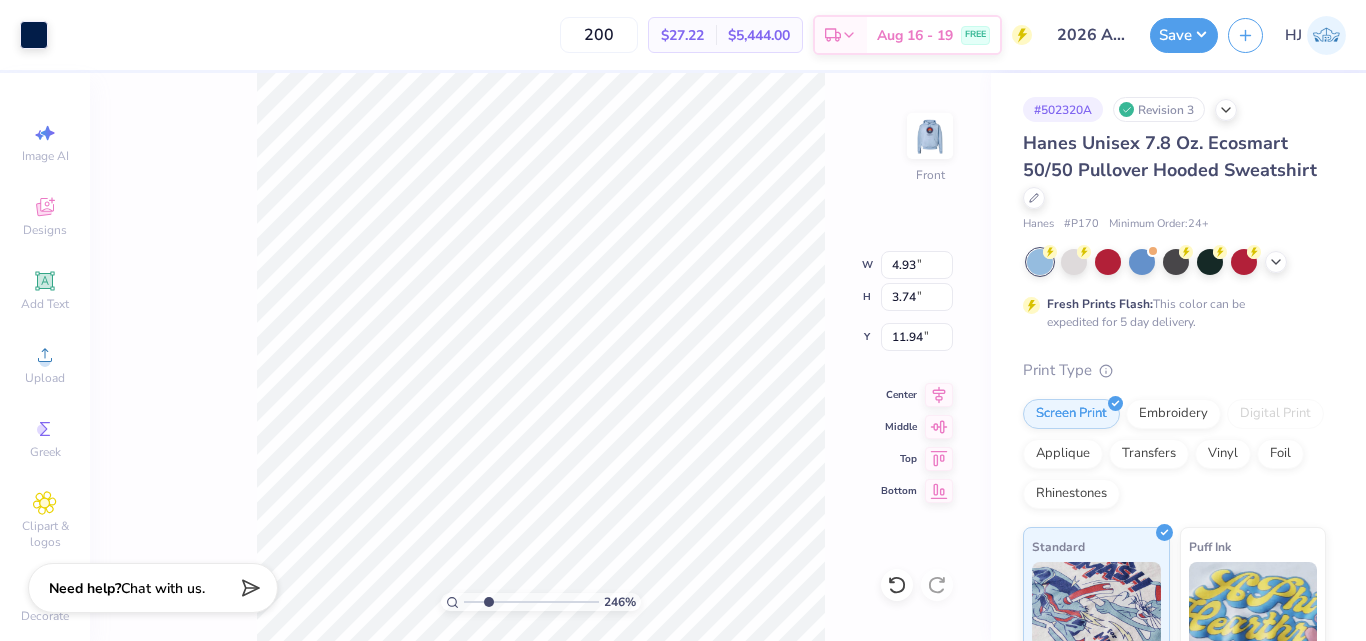 type on "2.46071092039642" 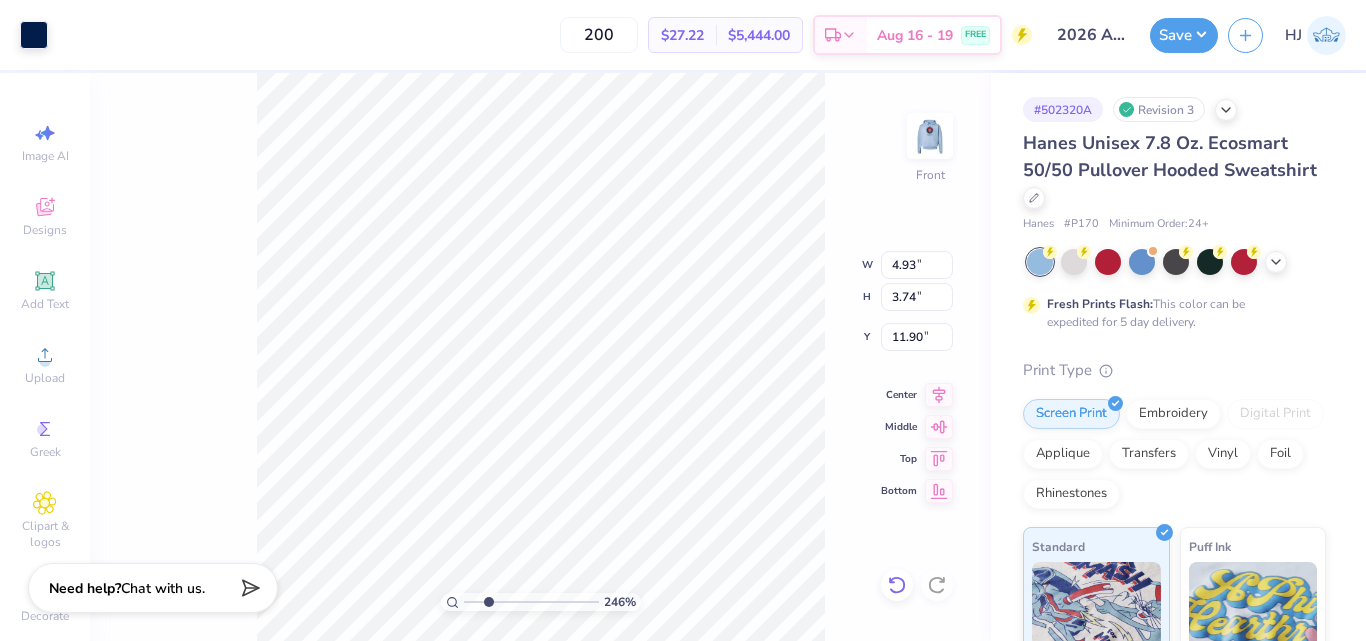 click 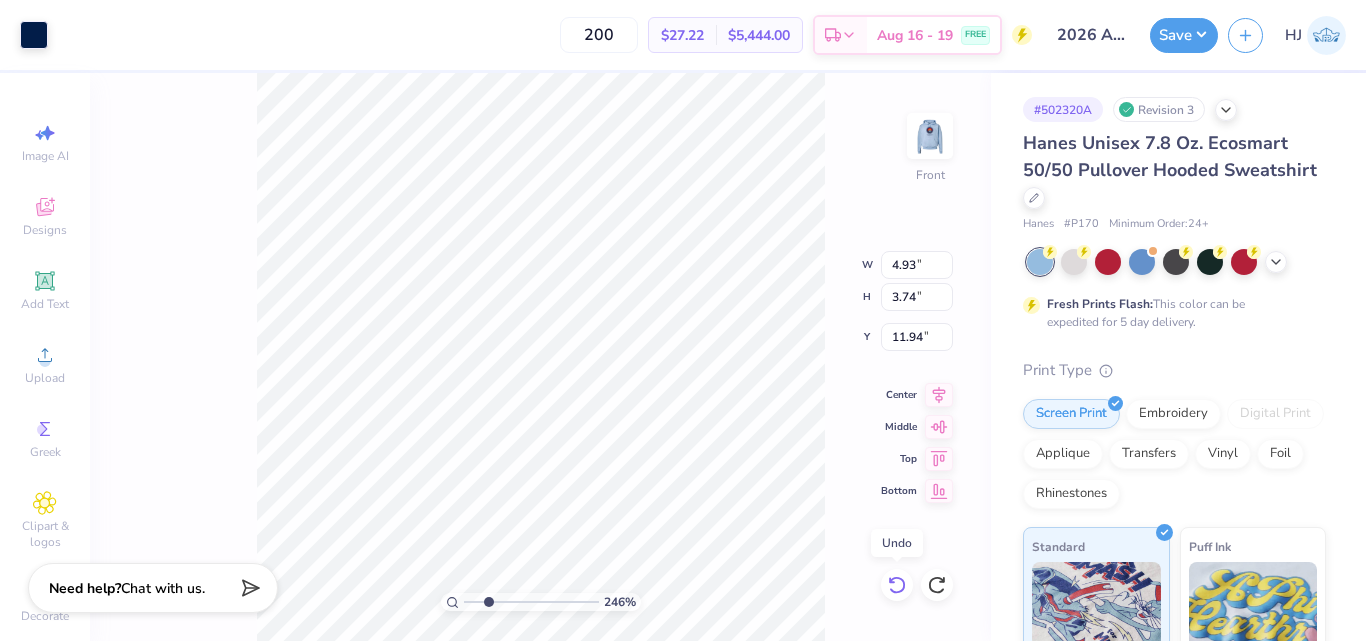 click 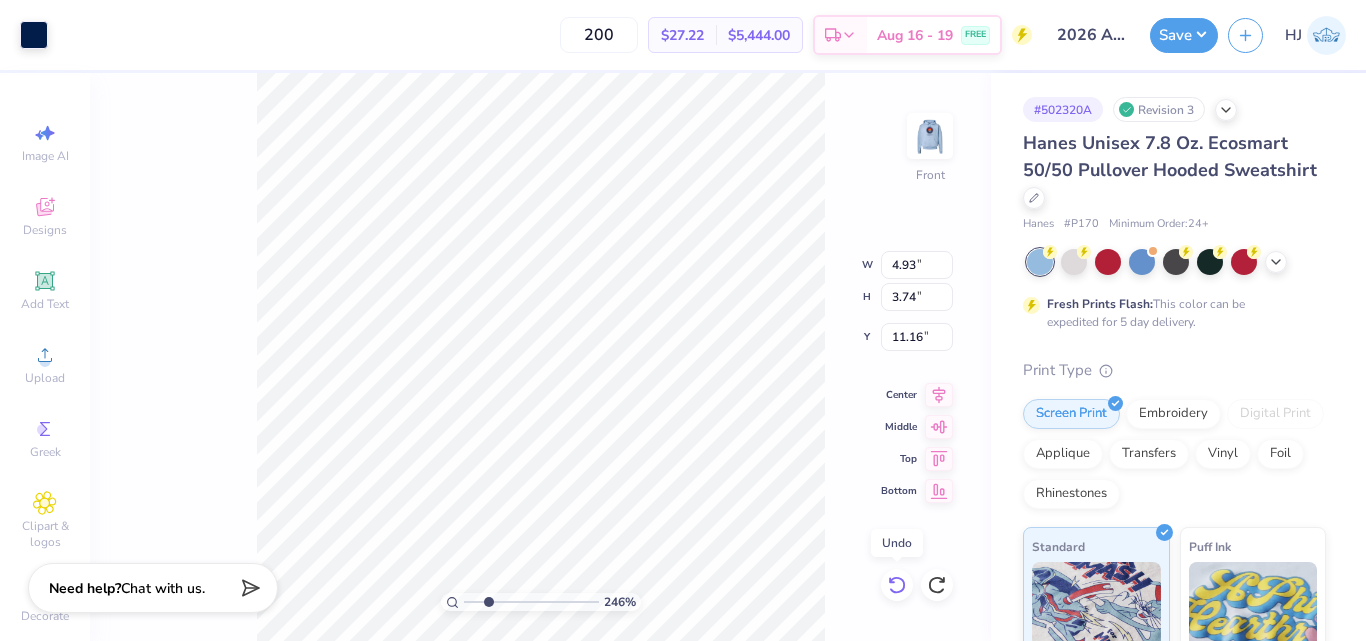click 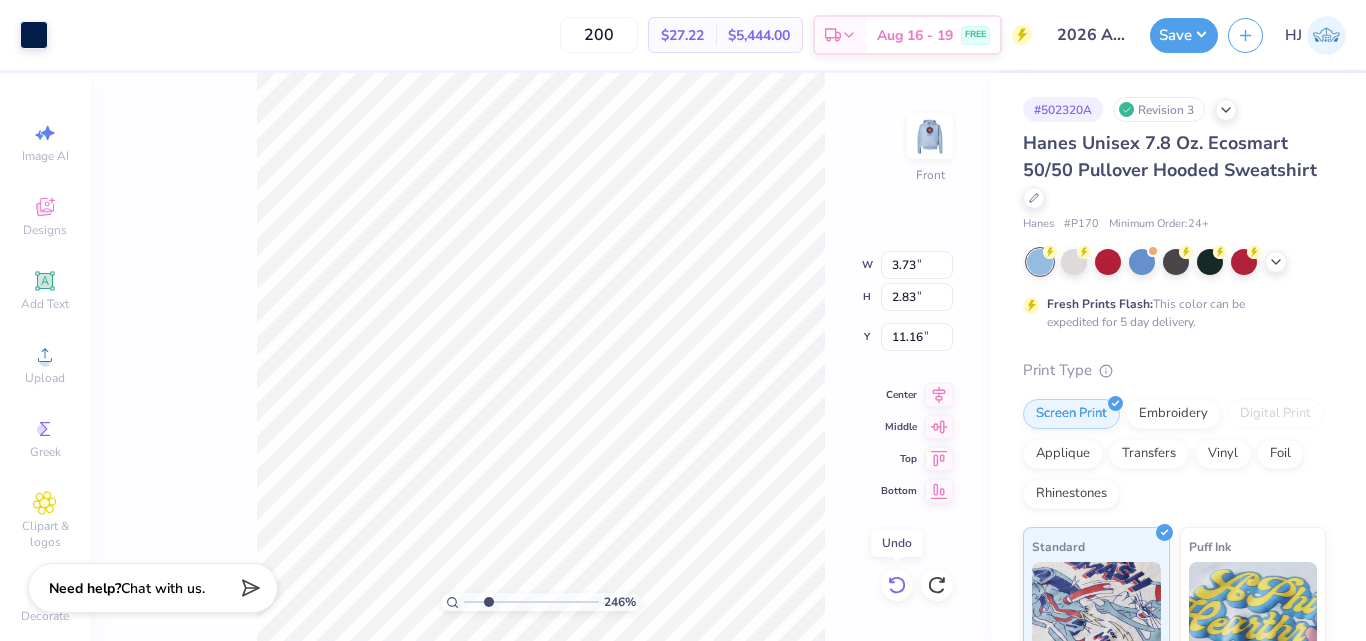 click 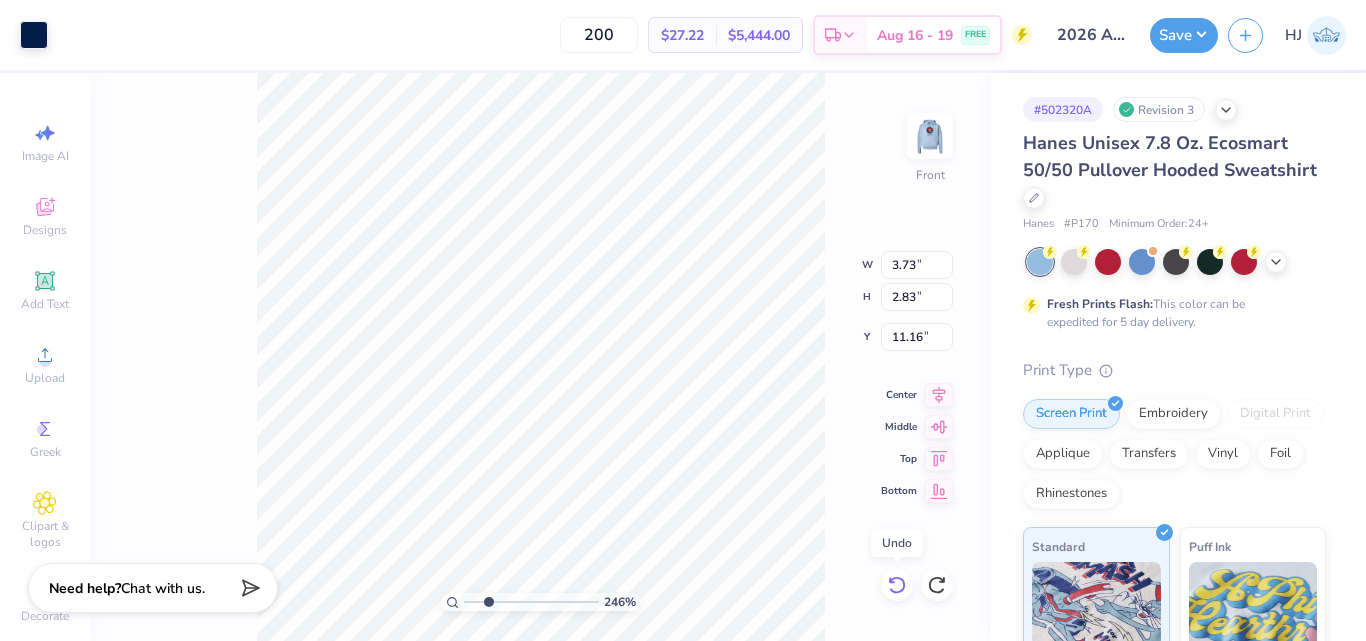 click 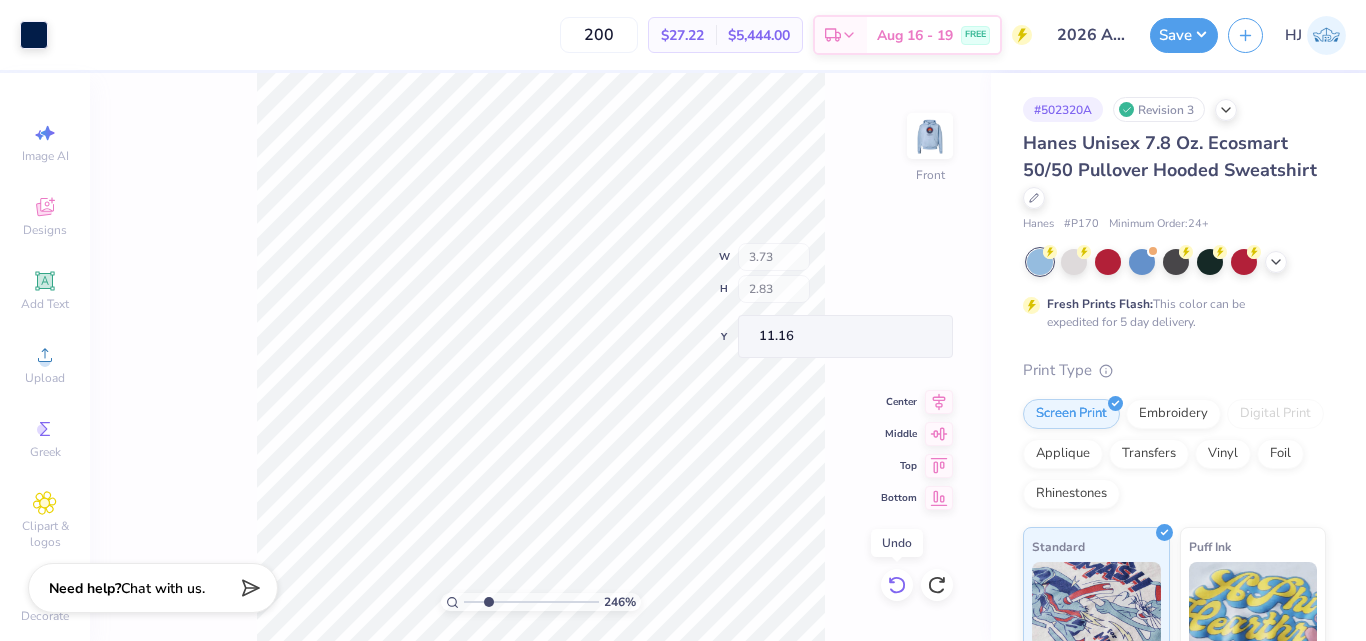 click 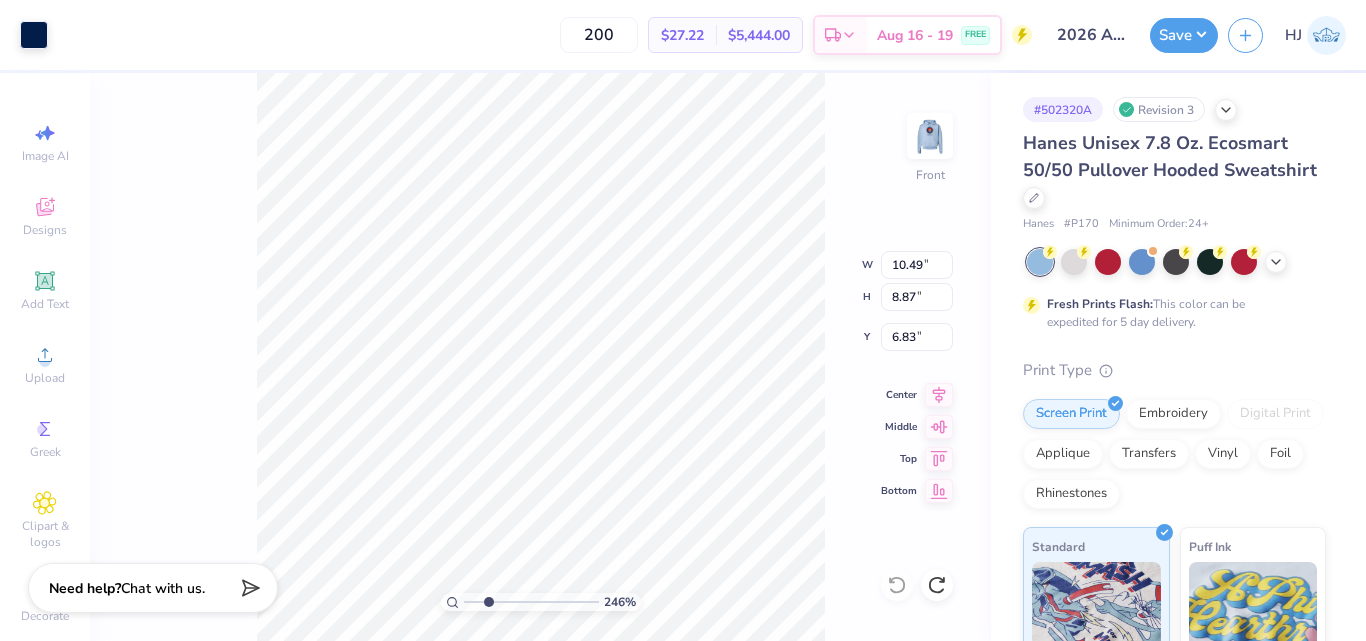 type on "2.46071092039642" 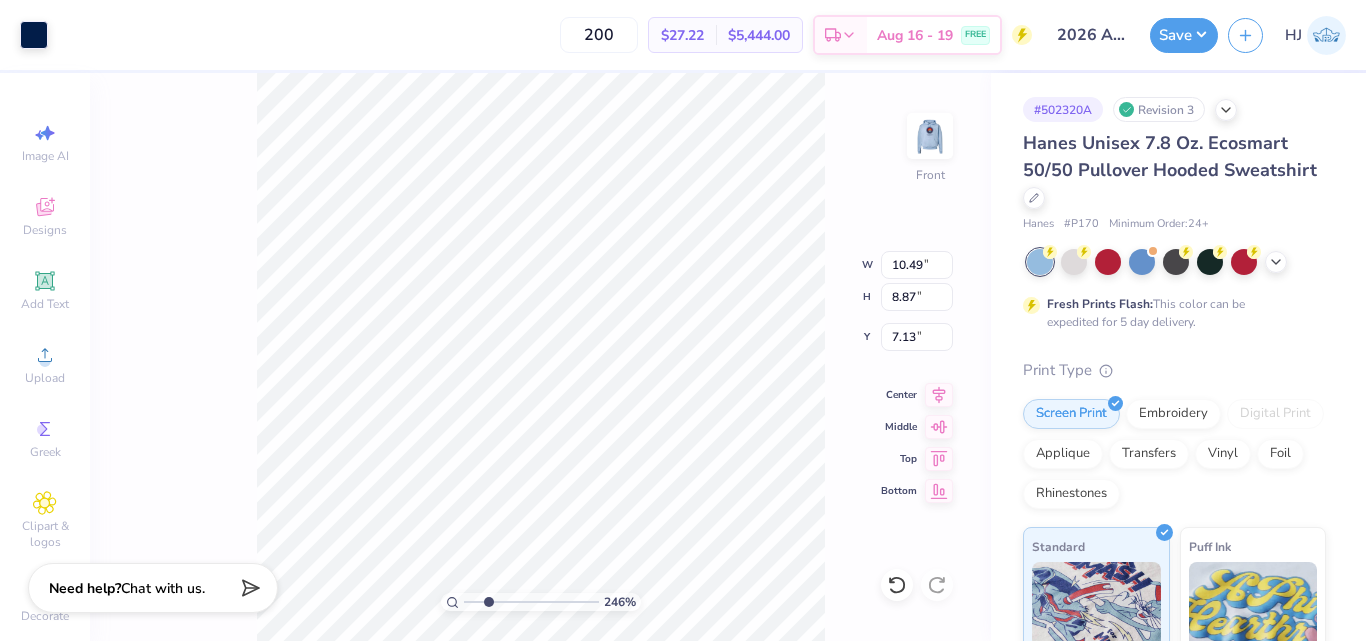 click 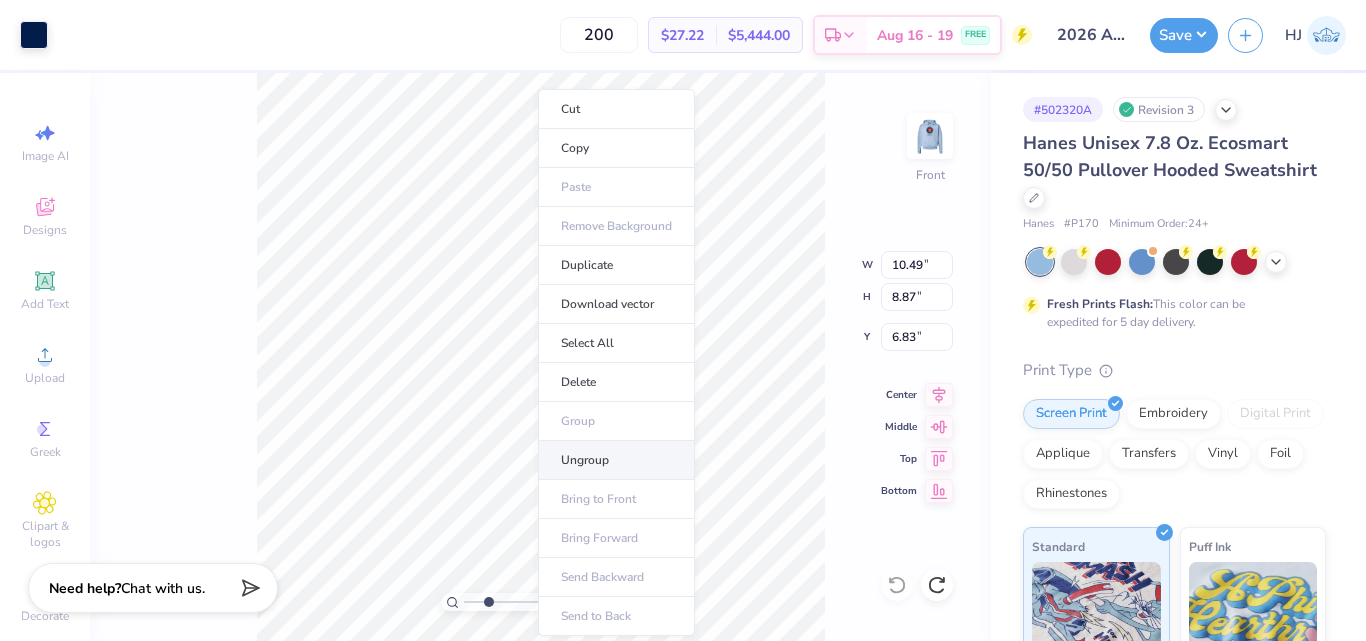 click on "Ungroup" at bounding box center [616, 460] 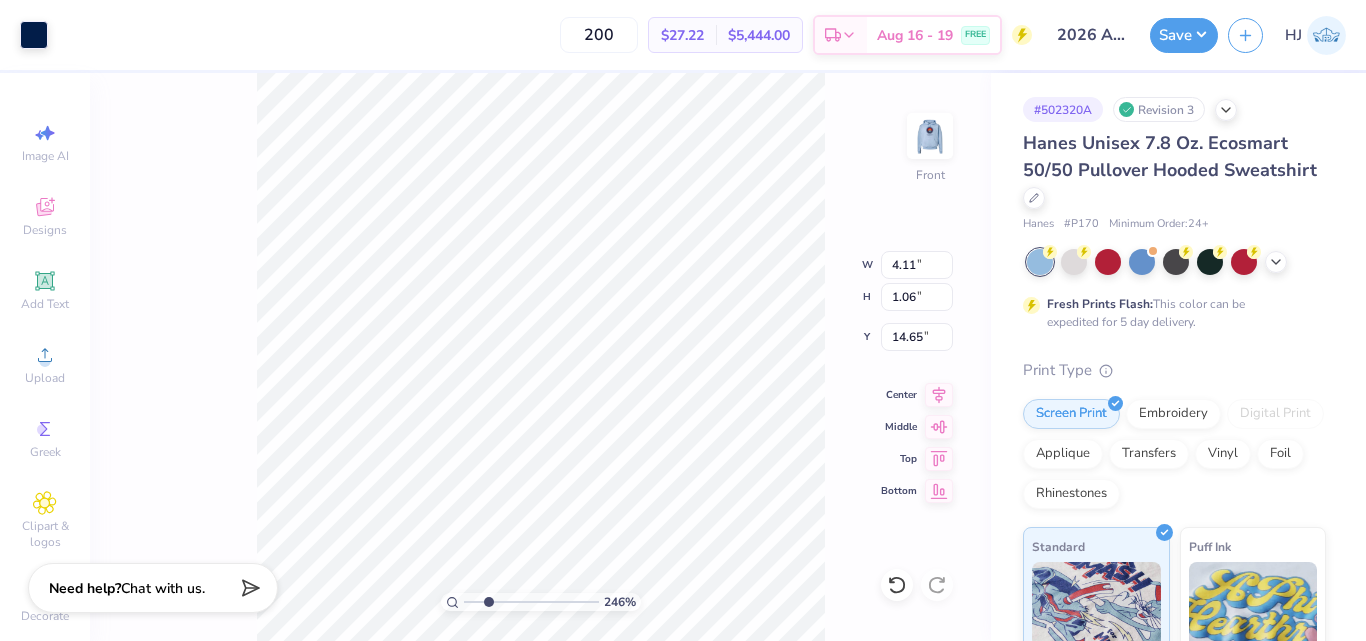 type on "2.46071092039642" 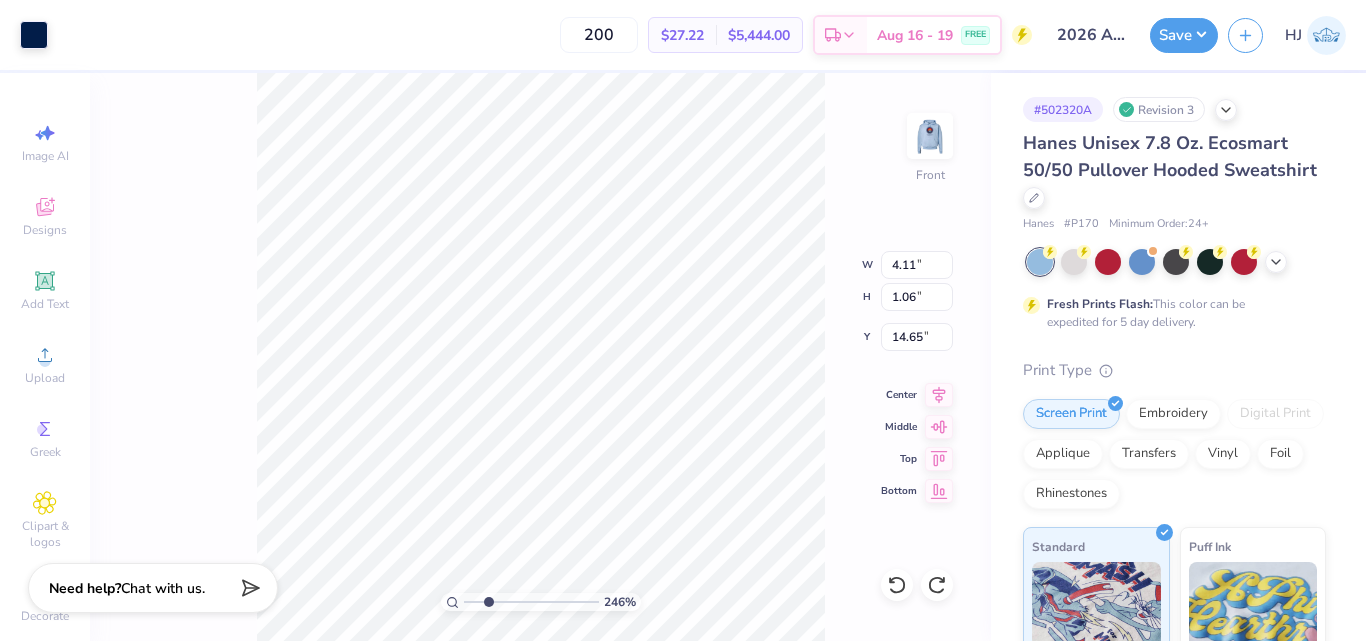 type on "2.46071092039642" 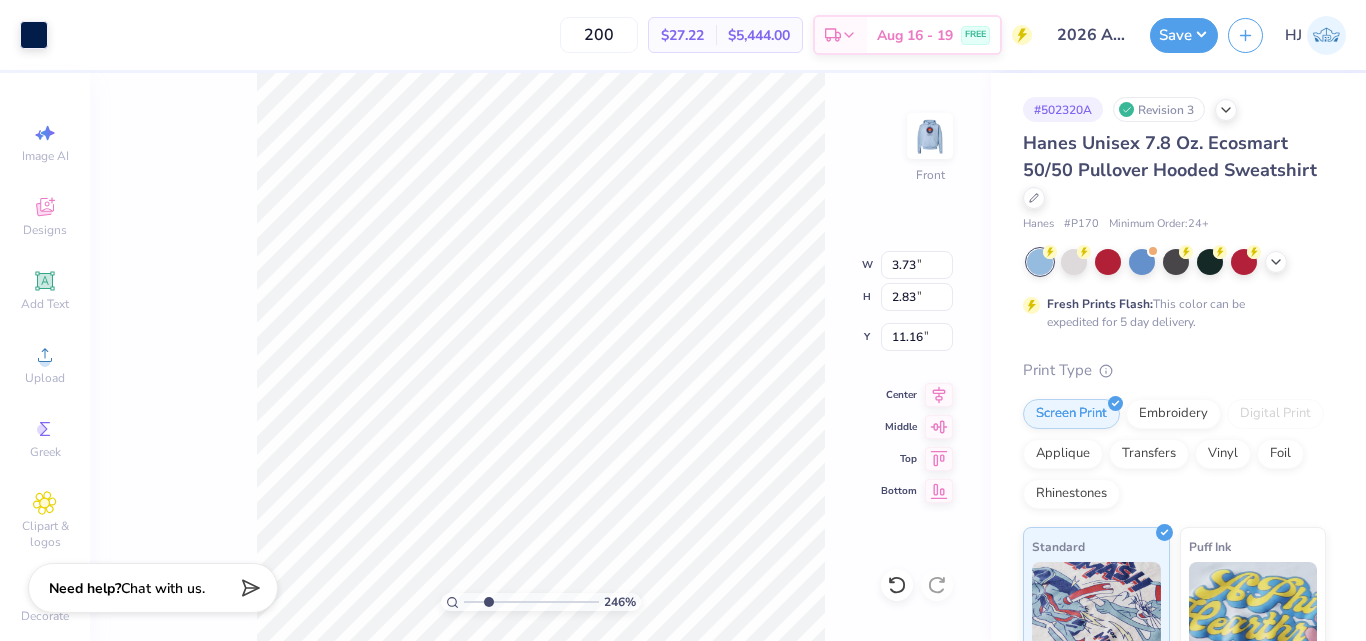 type on "2.46071092039642" 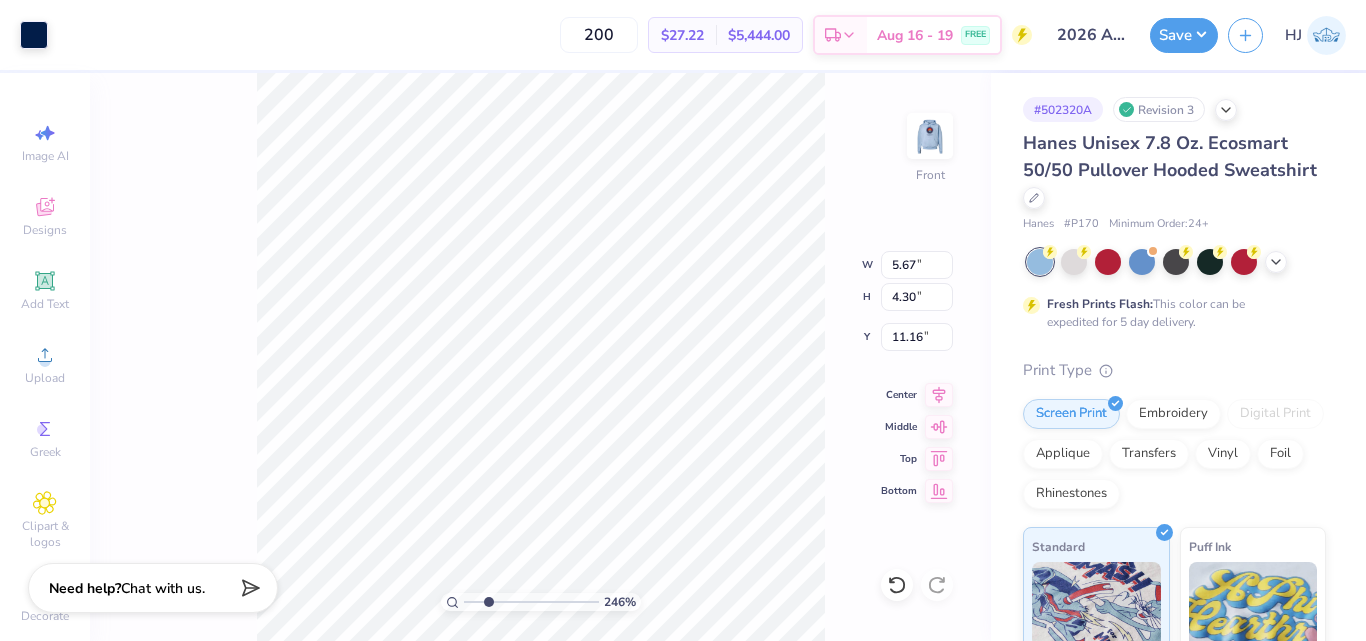 type on "2.46071092039642" 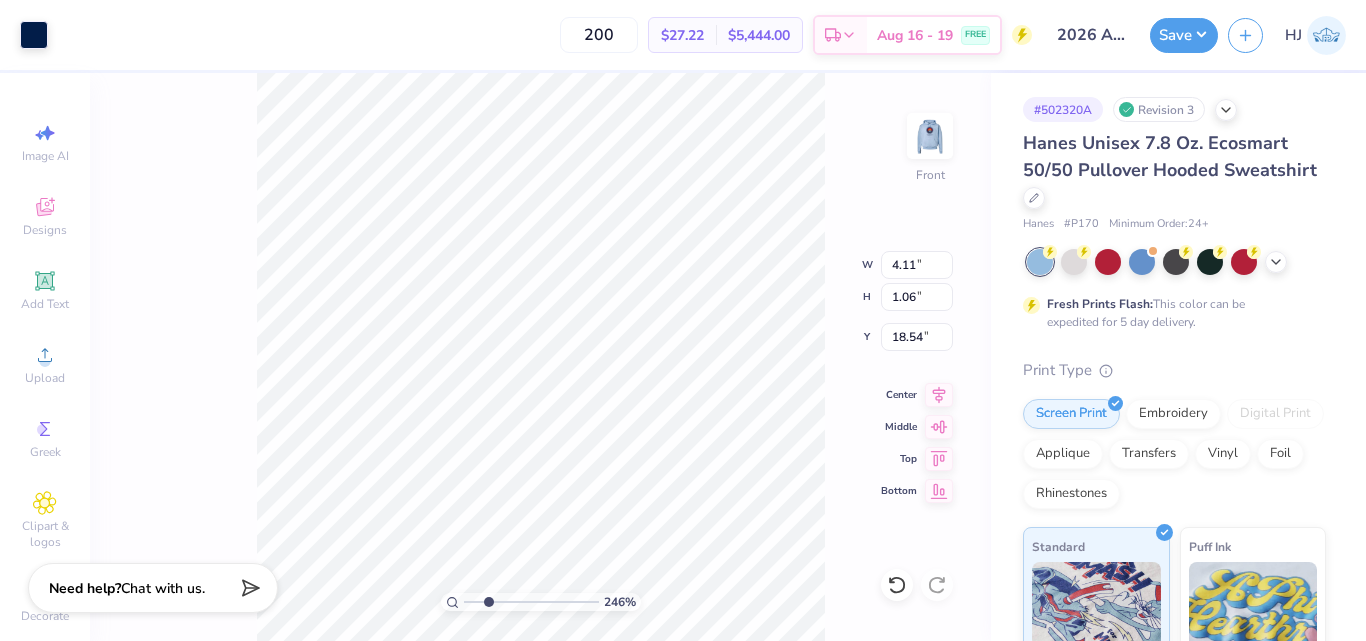 type on "2.46071092039642" 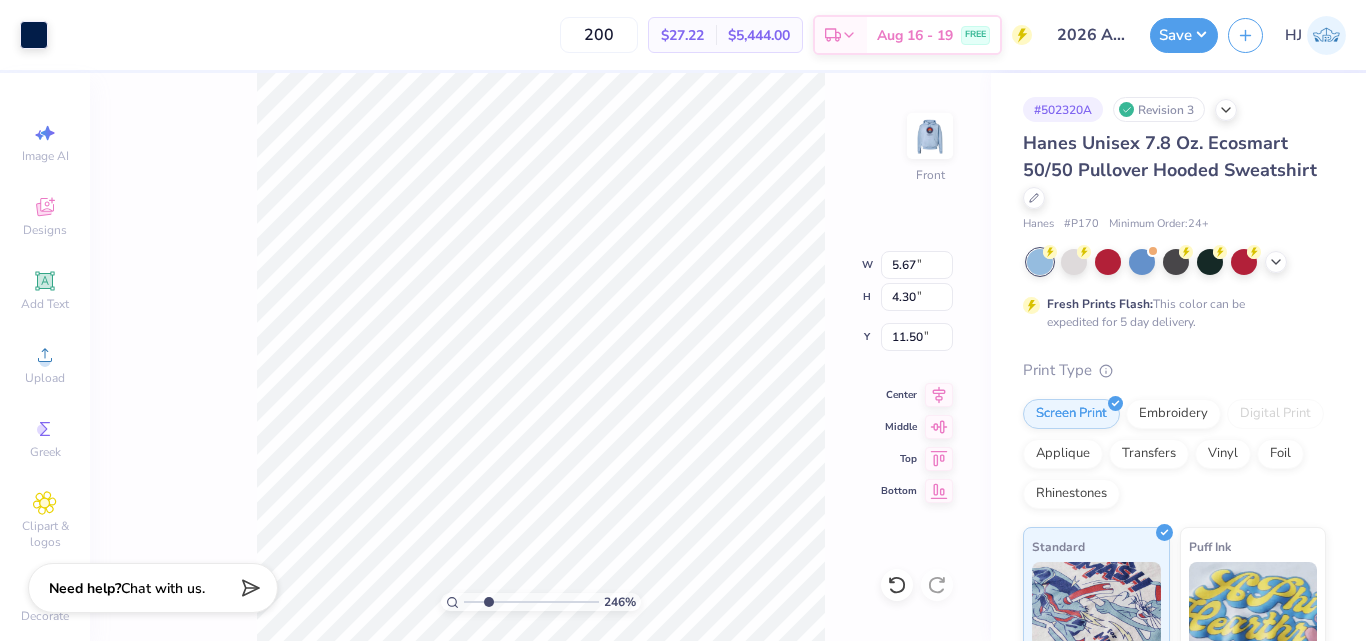 type on "2.46071092039642" 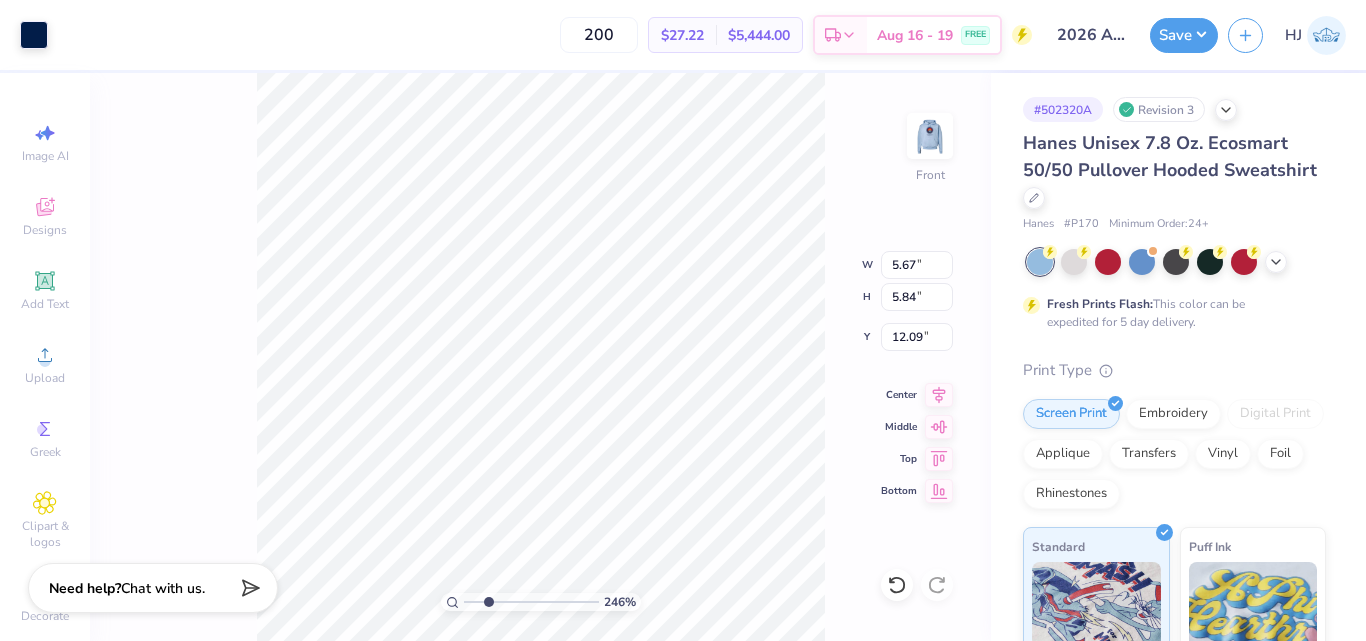 type on "2.46071092039642" 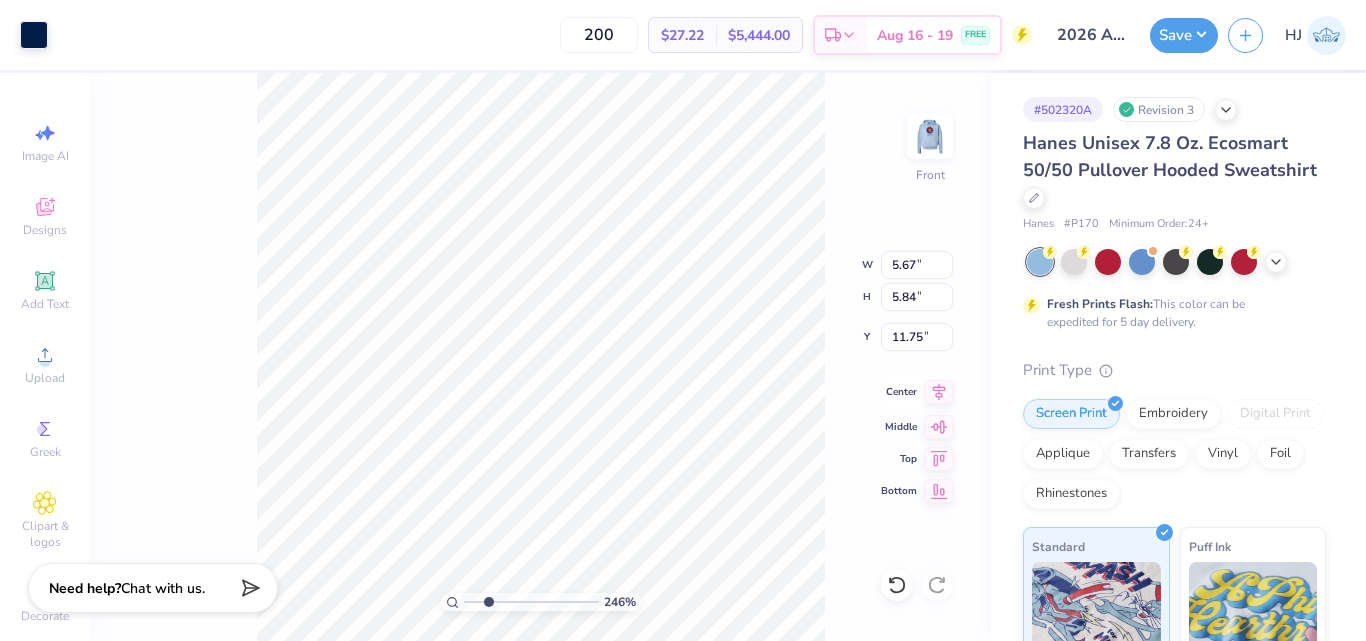 click 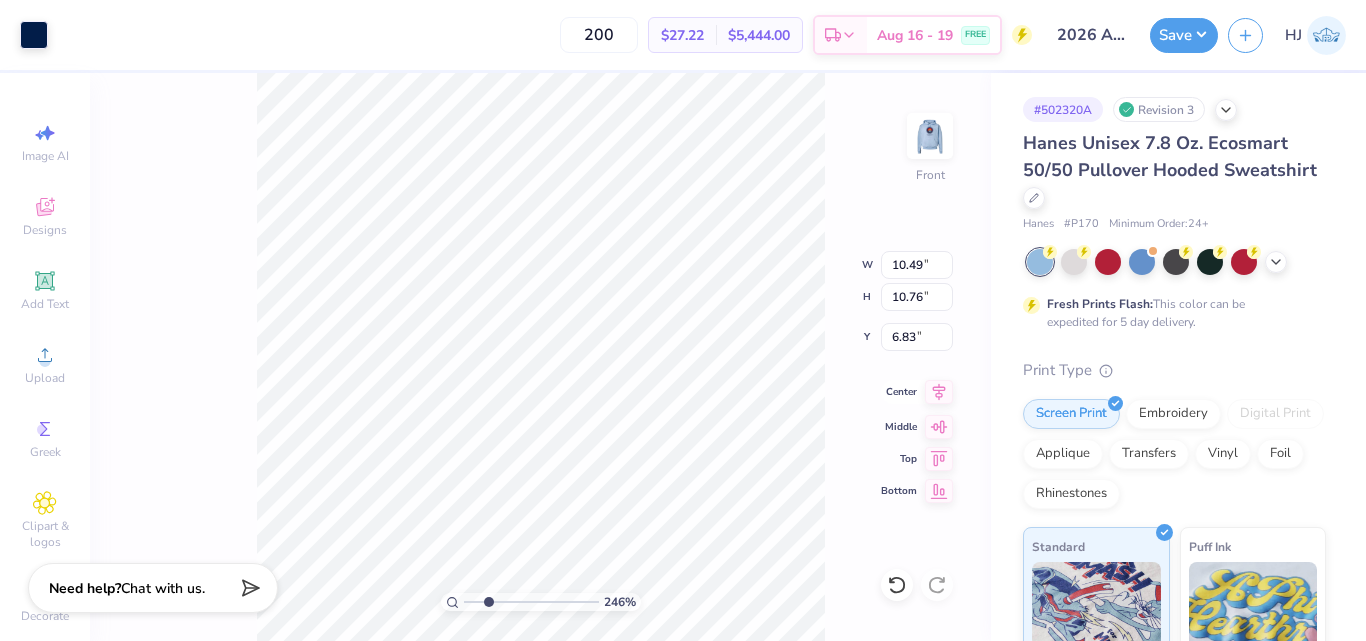 click 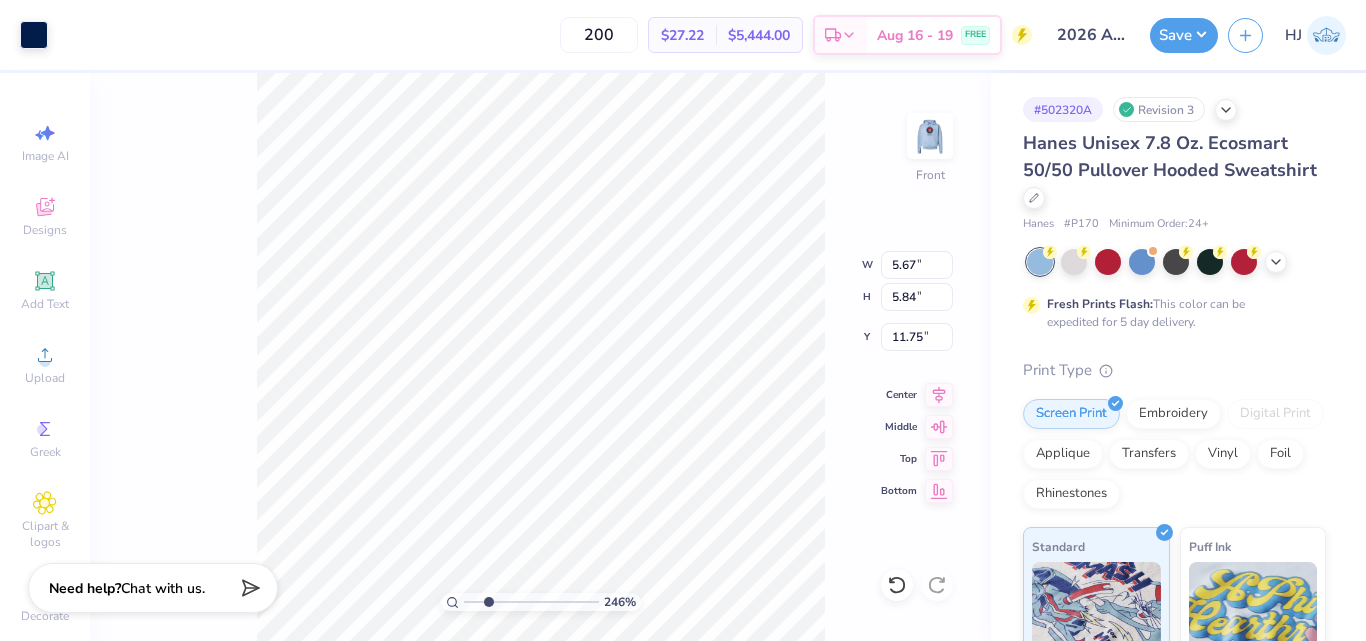 type on "2.46071092039642" 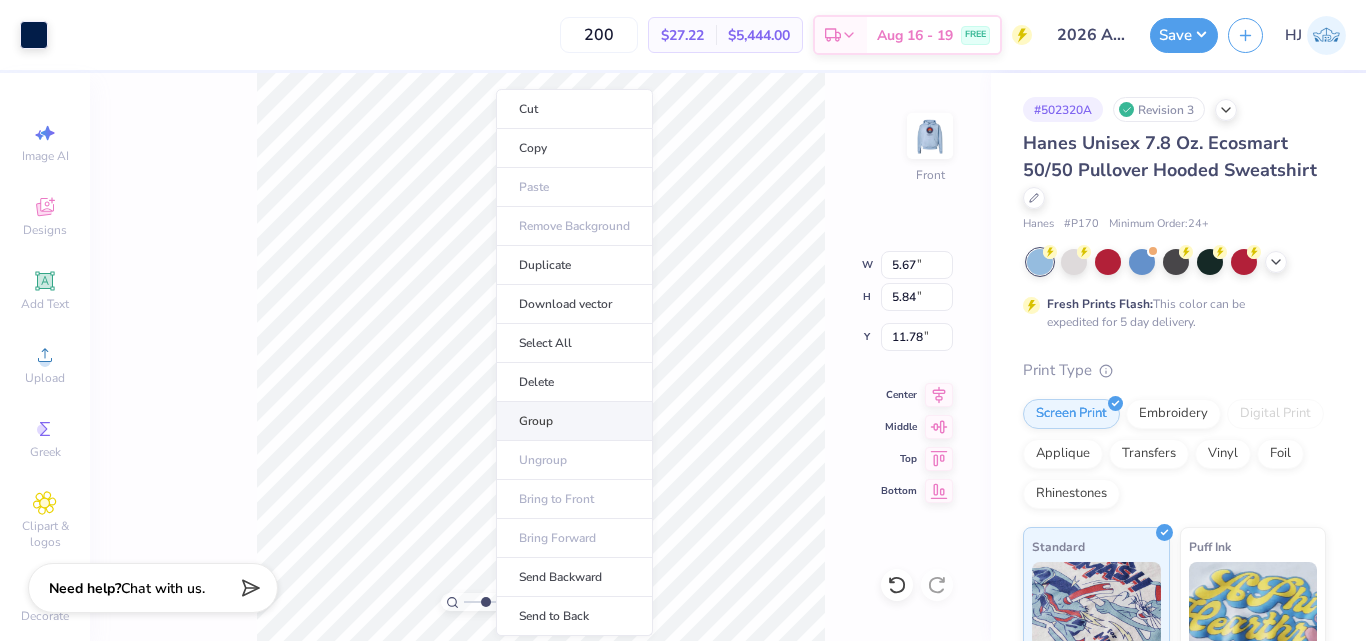 click on "Group" at bounding box center [574, 421] 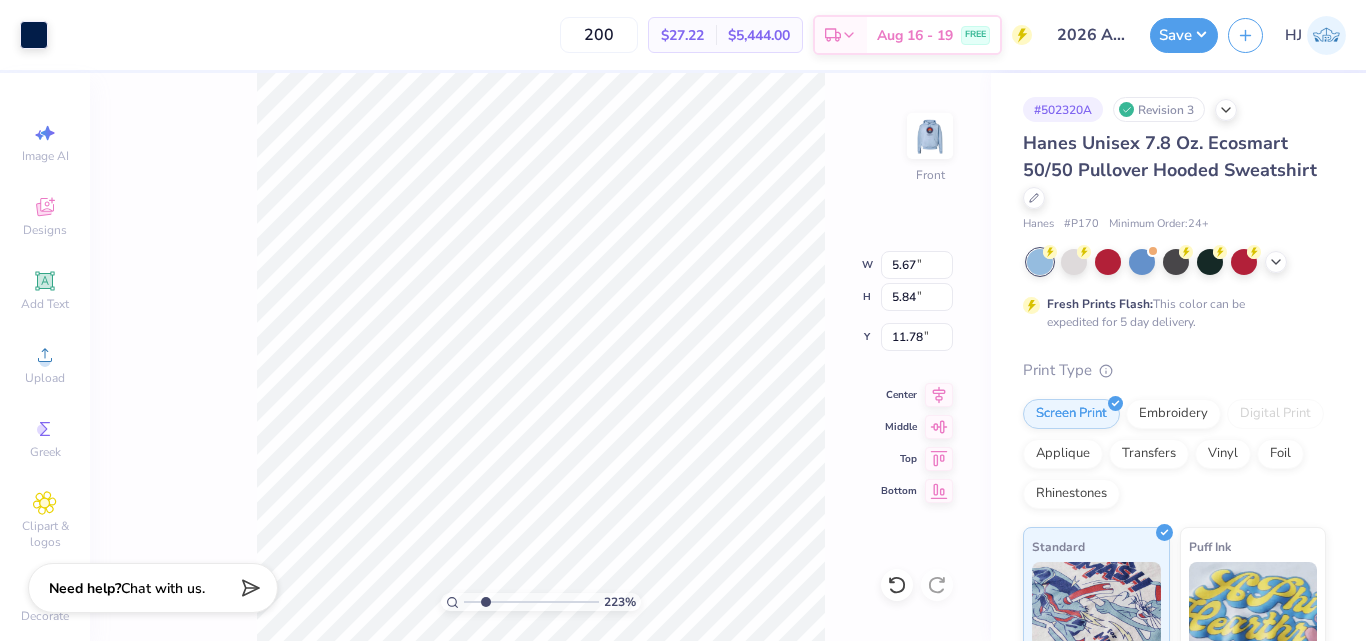 type on "2.22643191709162" 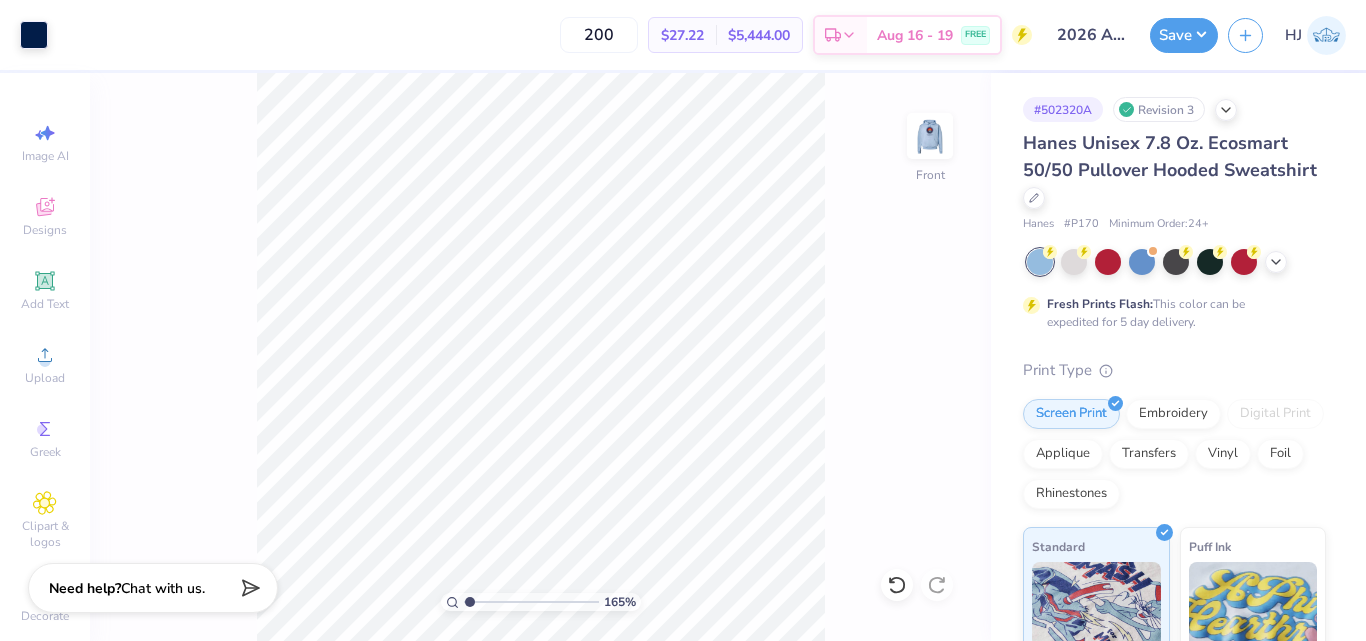 type on "1" 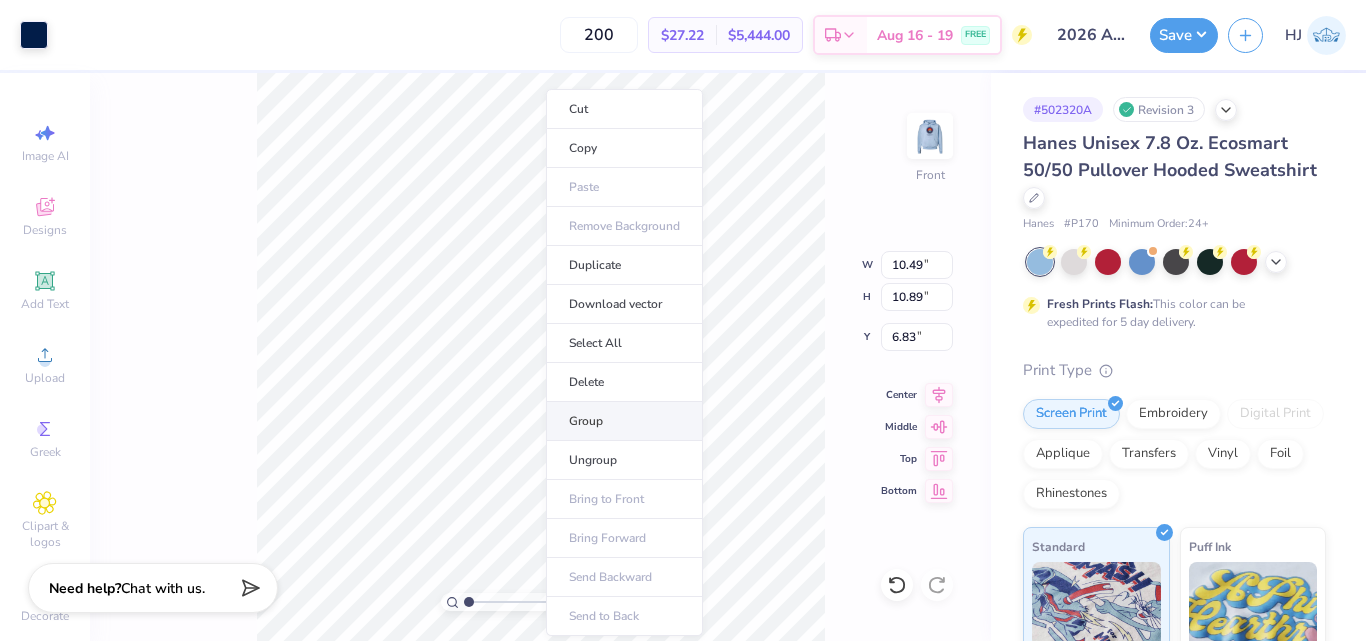 click on "Group" at bounding box center [624, 421] 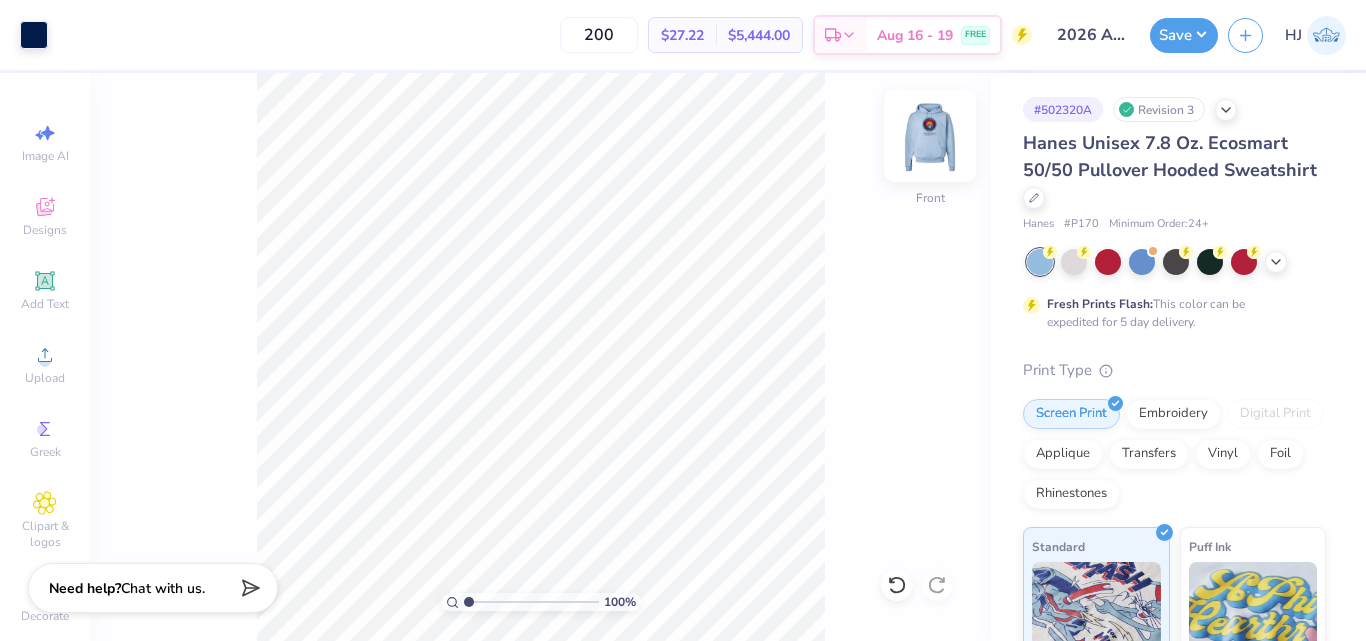 click at bounding box center (930, 136) 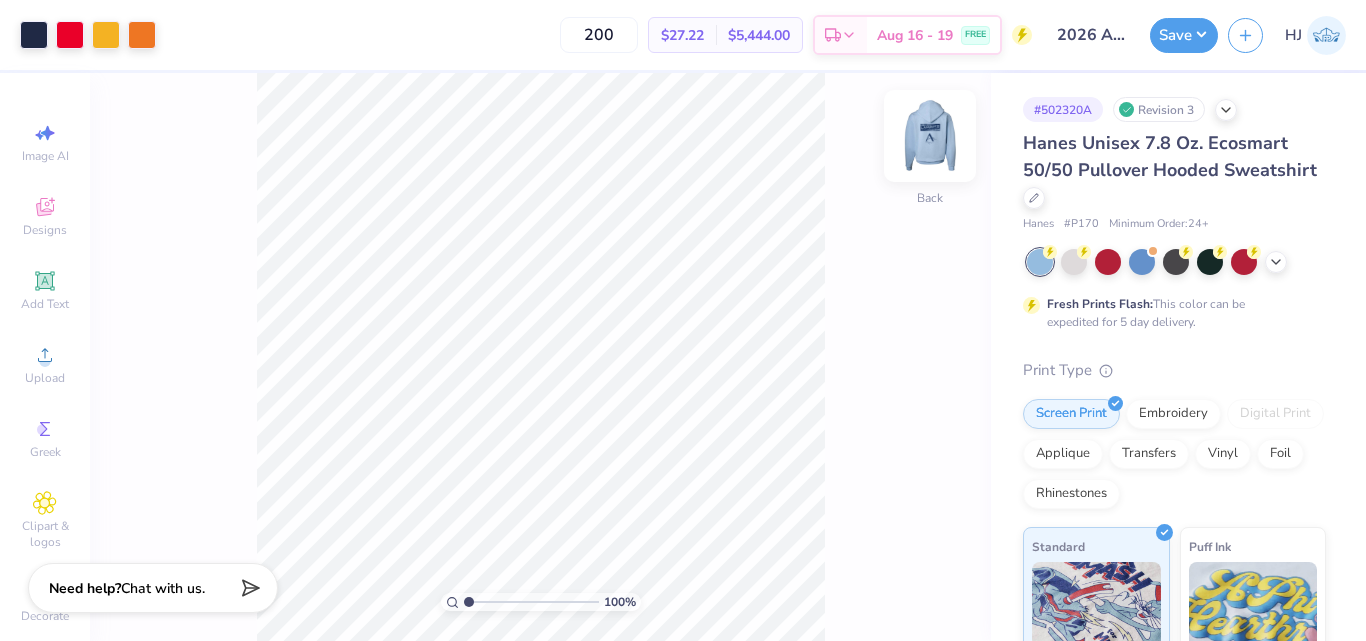 click at bounding box center (930, 136) 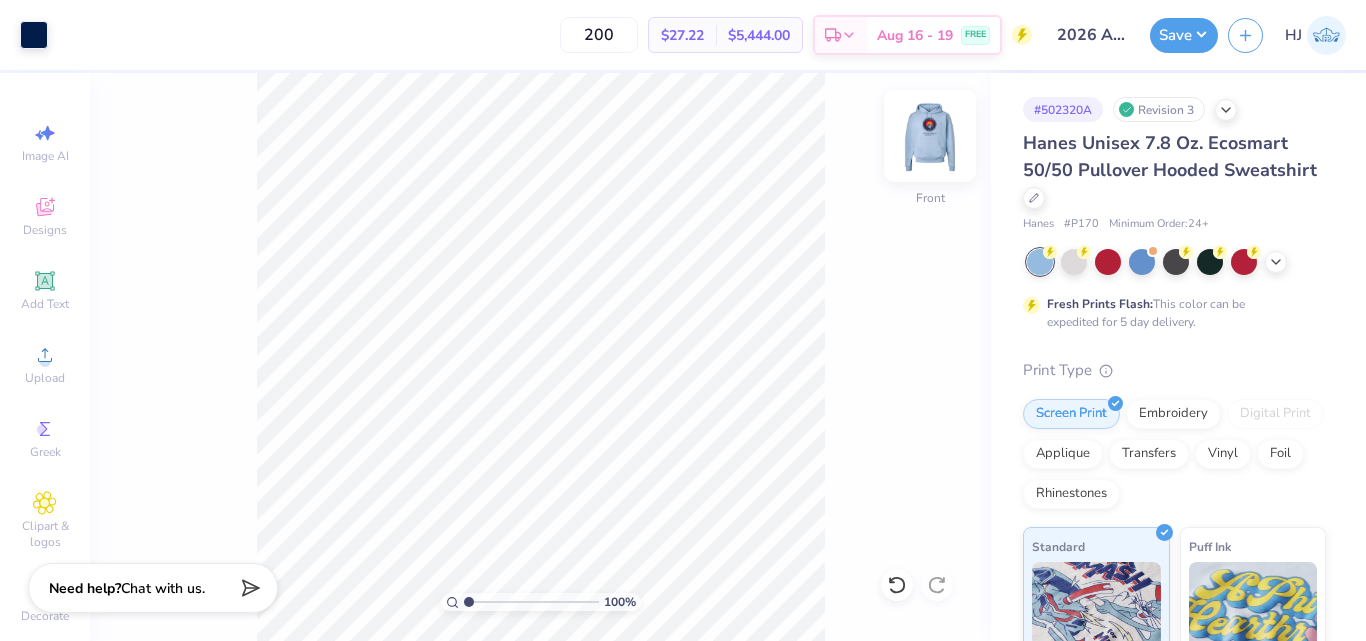 click at bounding box center [930, 136] 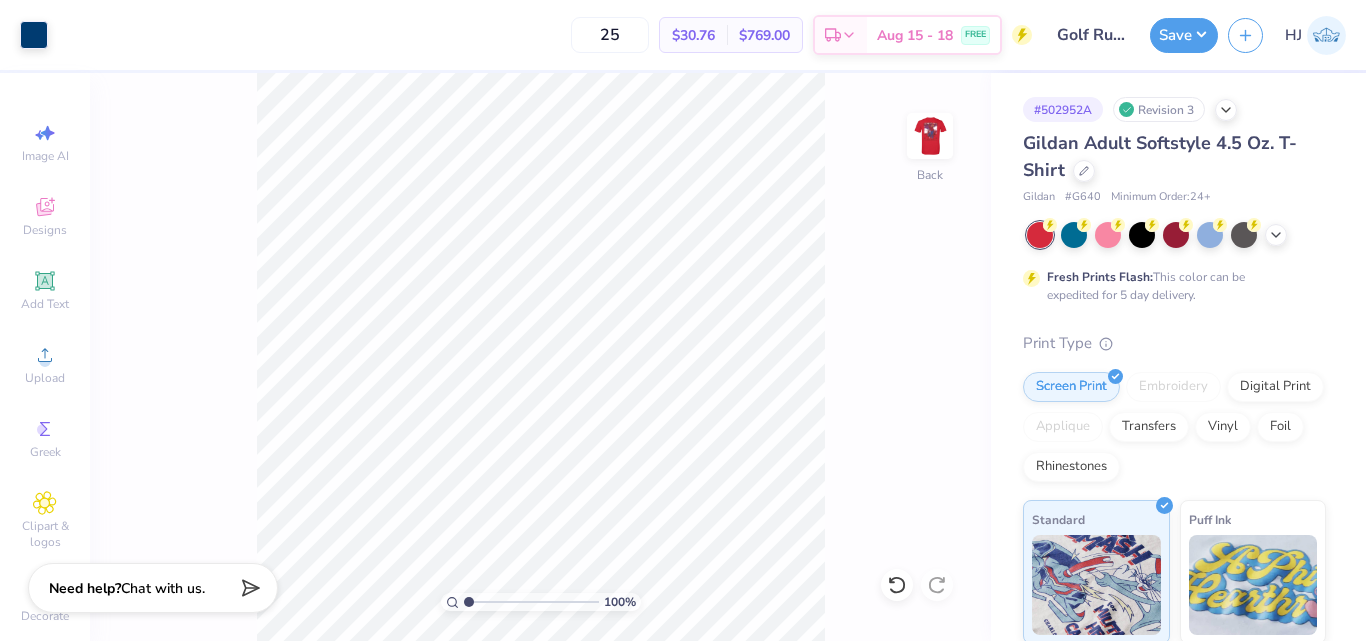 scroll, scrollTop: 0, scrollLeft: 0, axis: both 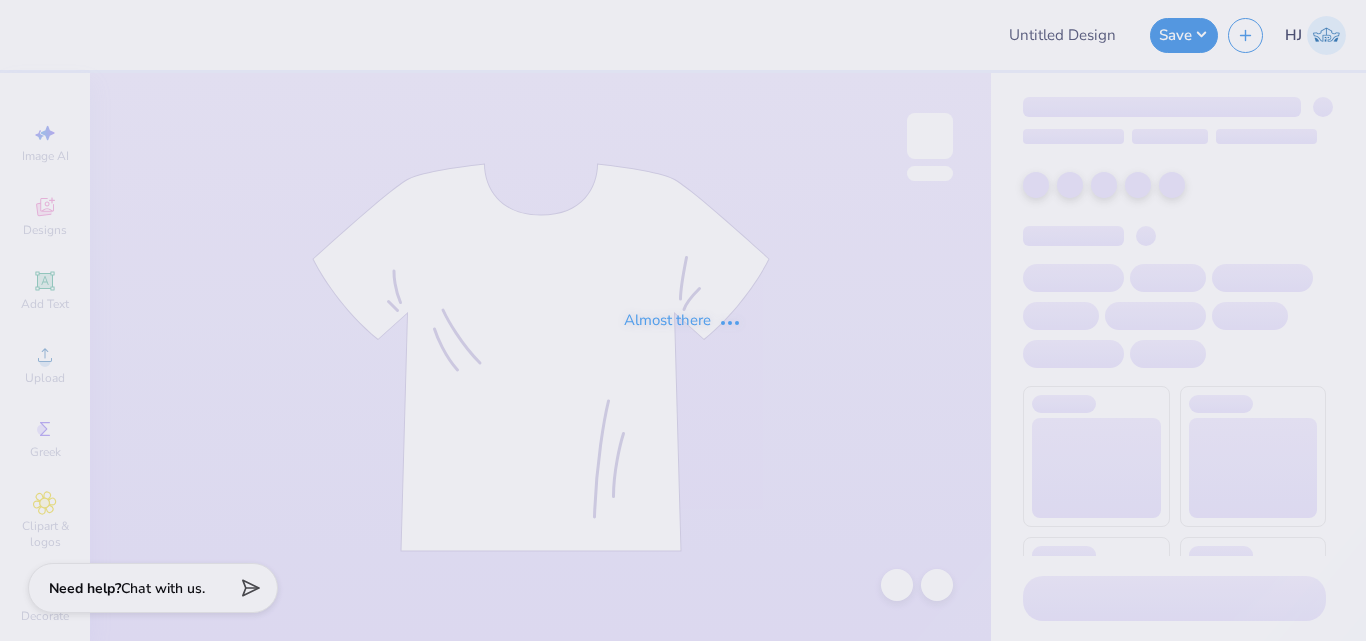 type on "2026 Auction Sweatshirt" 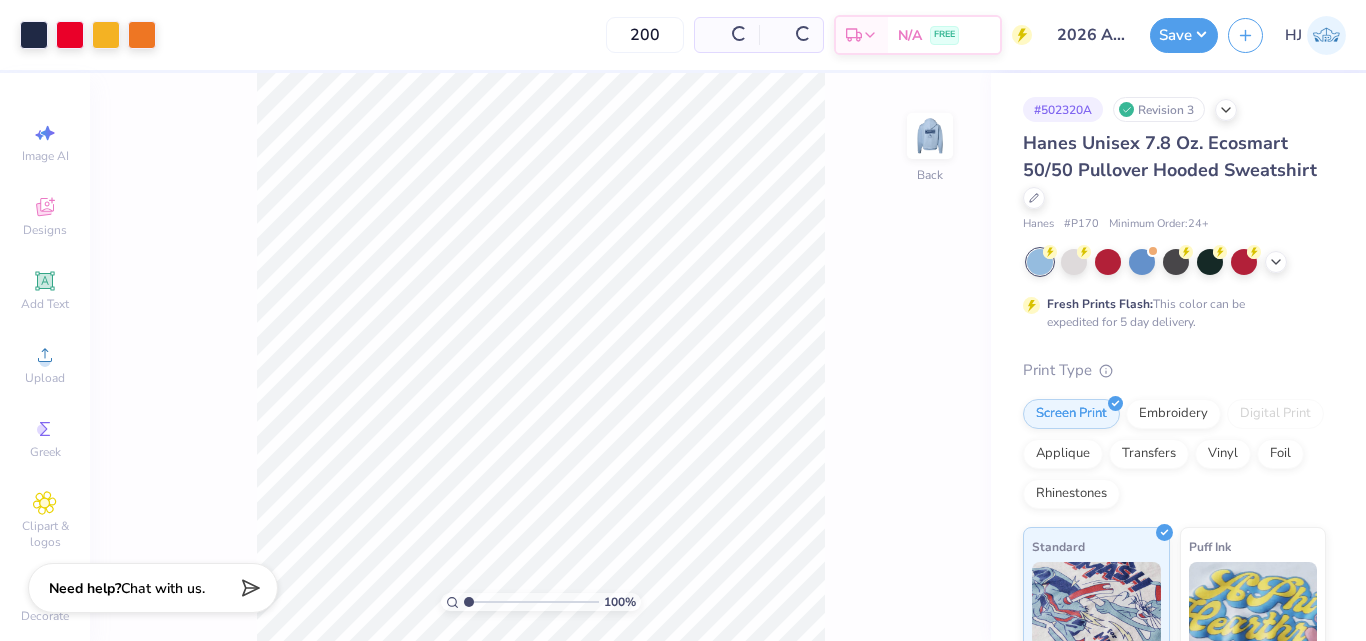click at bounding box center [930, 136] 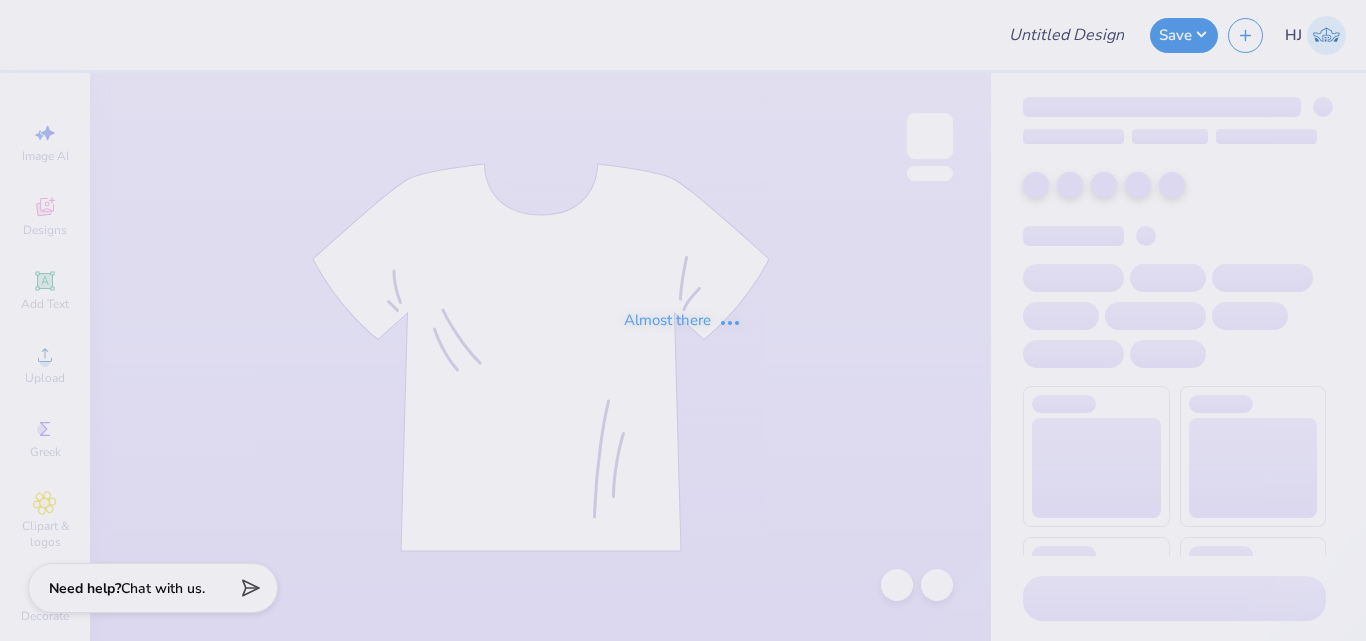 scroll, scrollTop: 0, scrollLeft: 0, axis: both 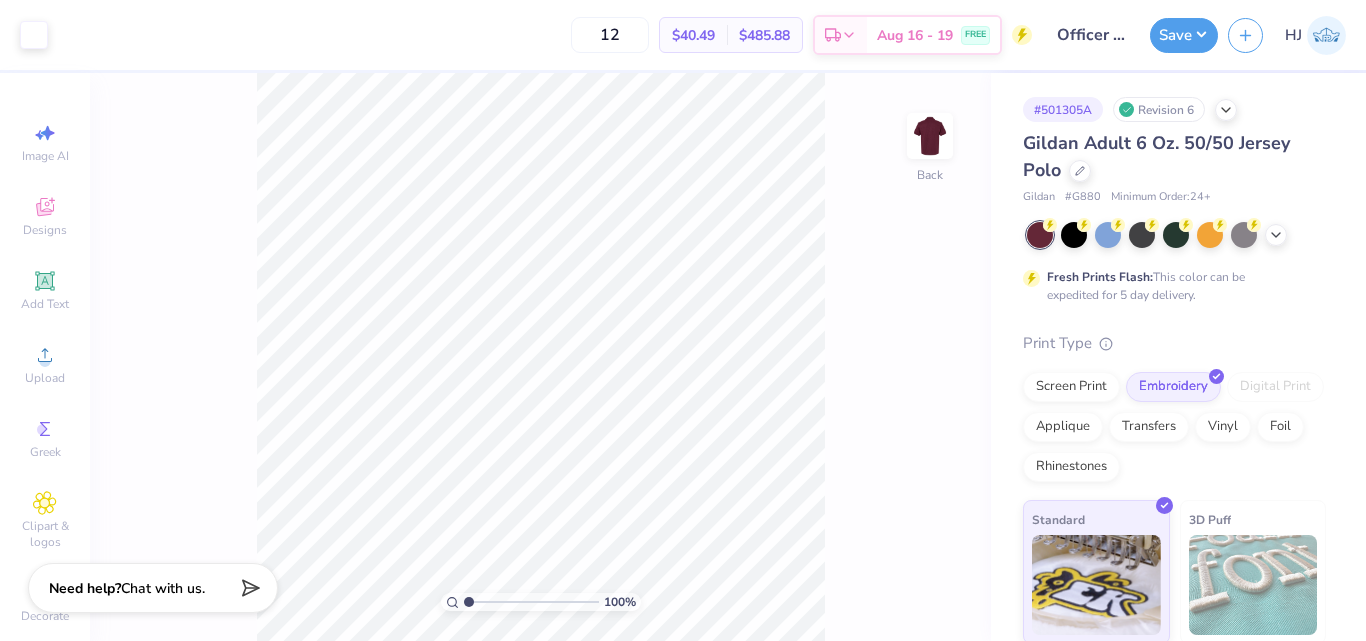 click on "Minimum Order:  24 +" at bounding box center [1161, 197] 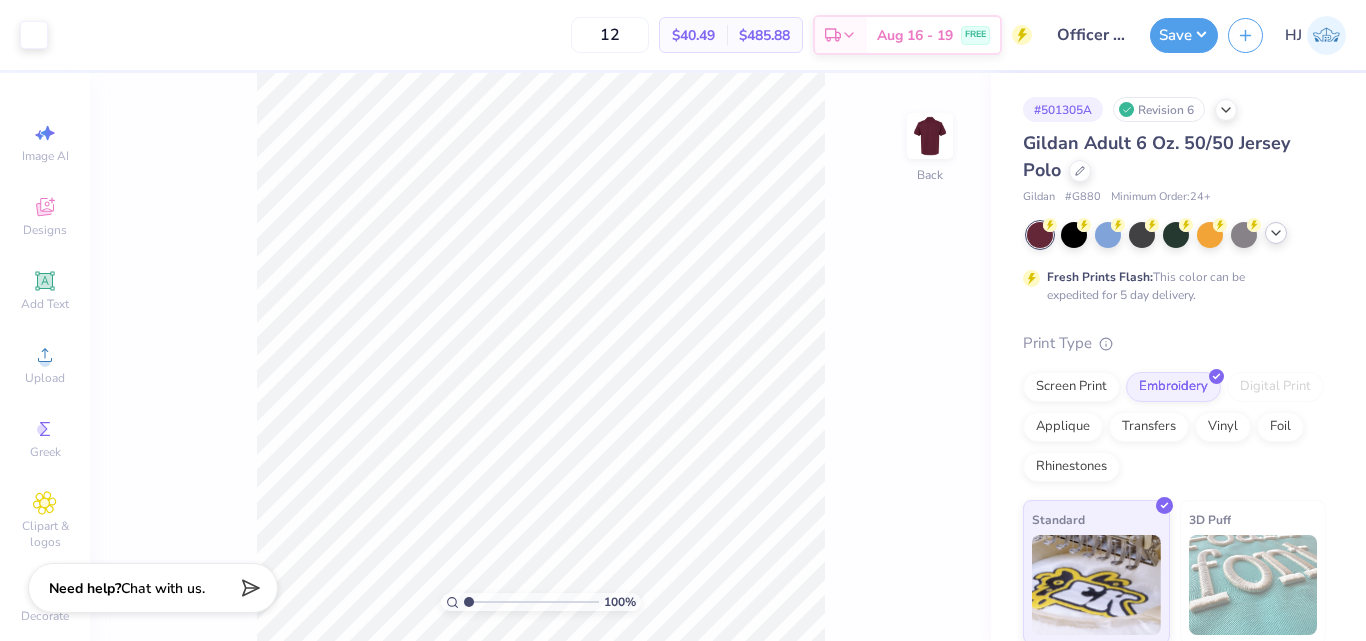 click 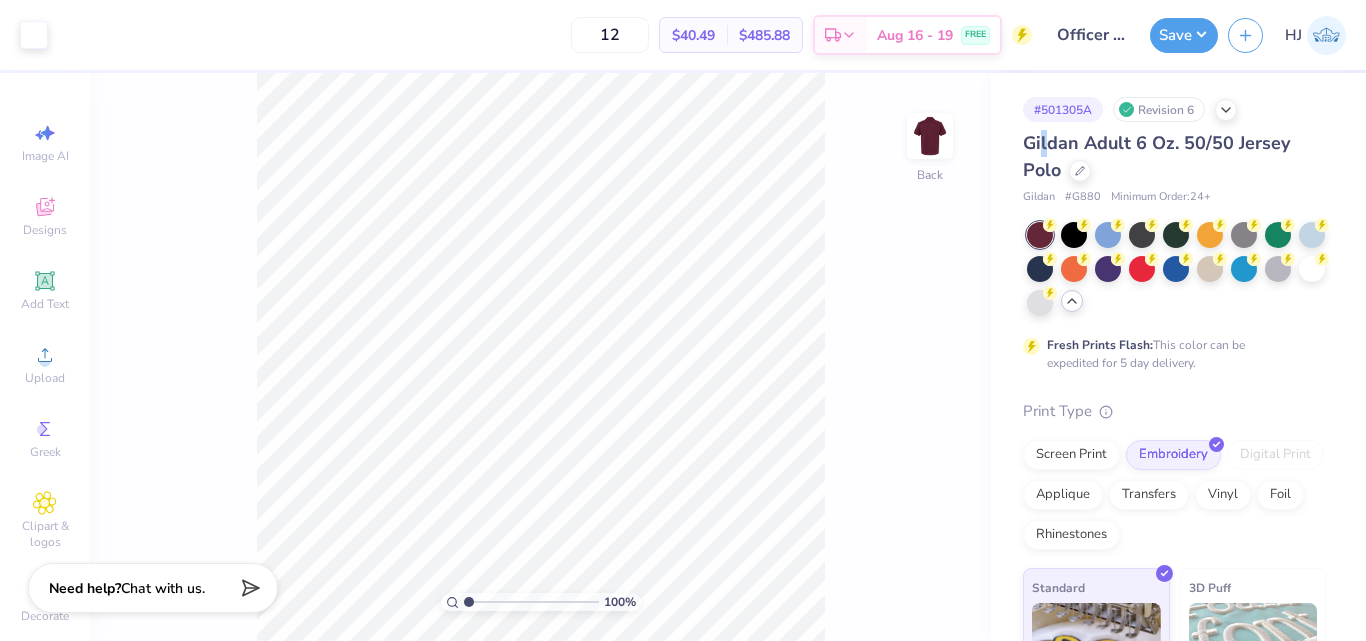 click on "Gildan Adult 6 Oz. 50/50 Jersey Polo" at bounding box center (1156, 156) 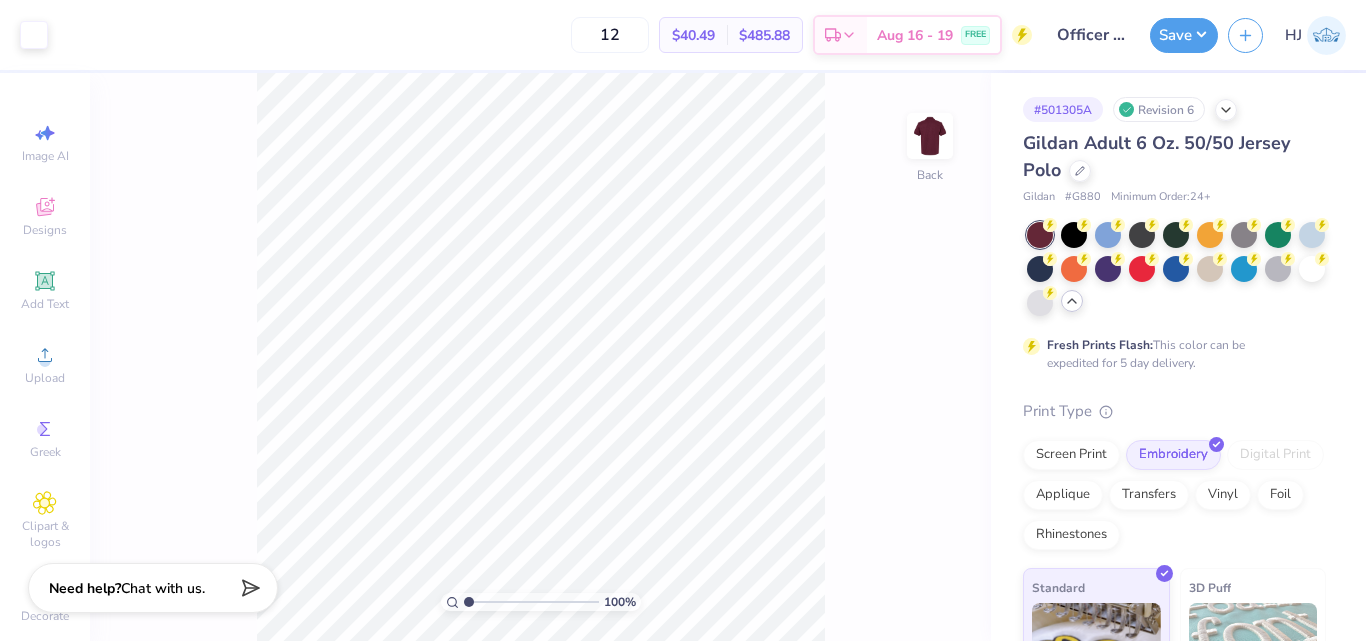 click on "Gildan Adult 6 Oz. 50/50 Jersey Polo" at bounding box center (1156, 156) 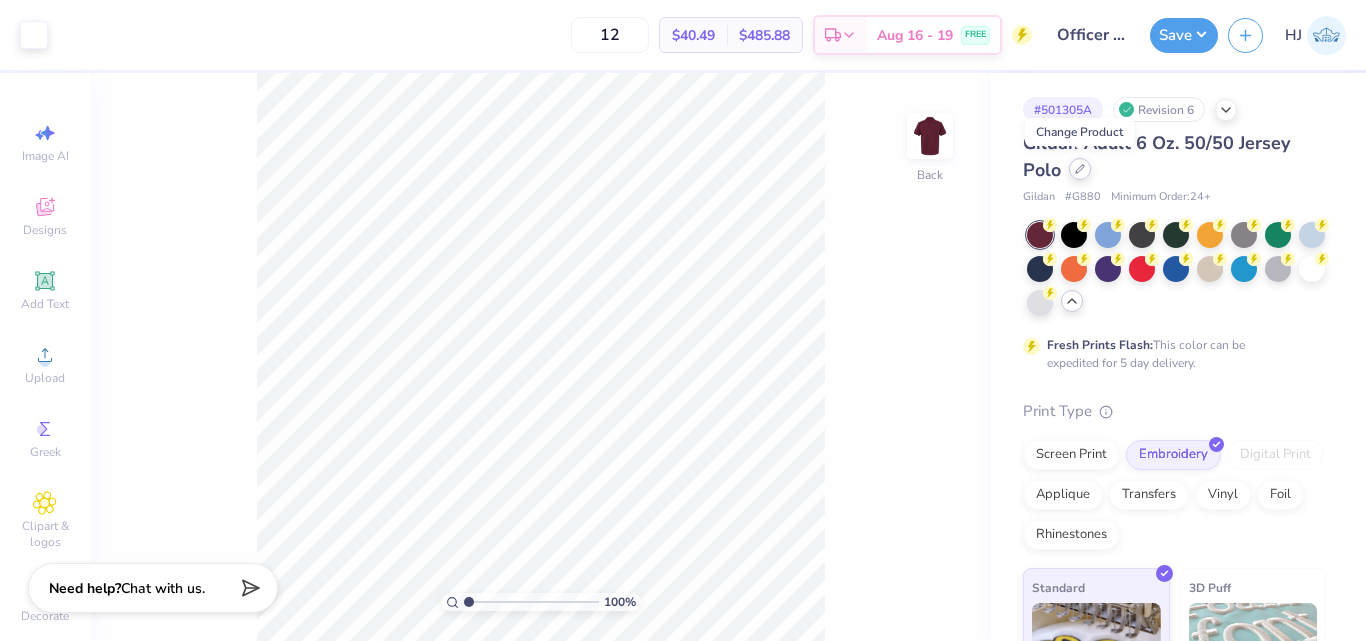 click 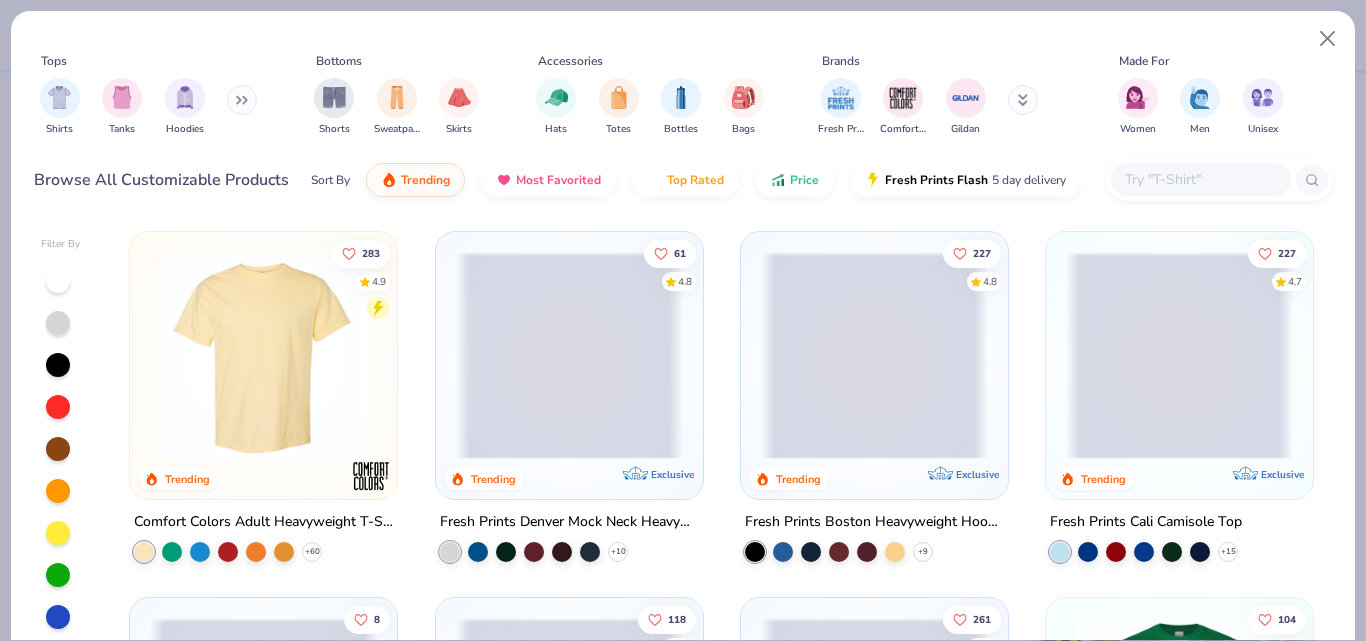 click at bounding box center [1200, 179] 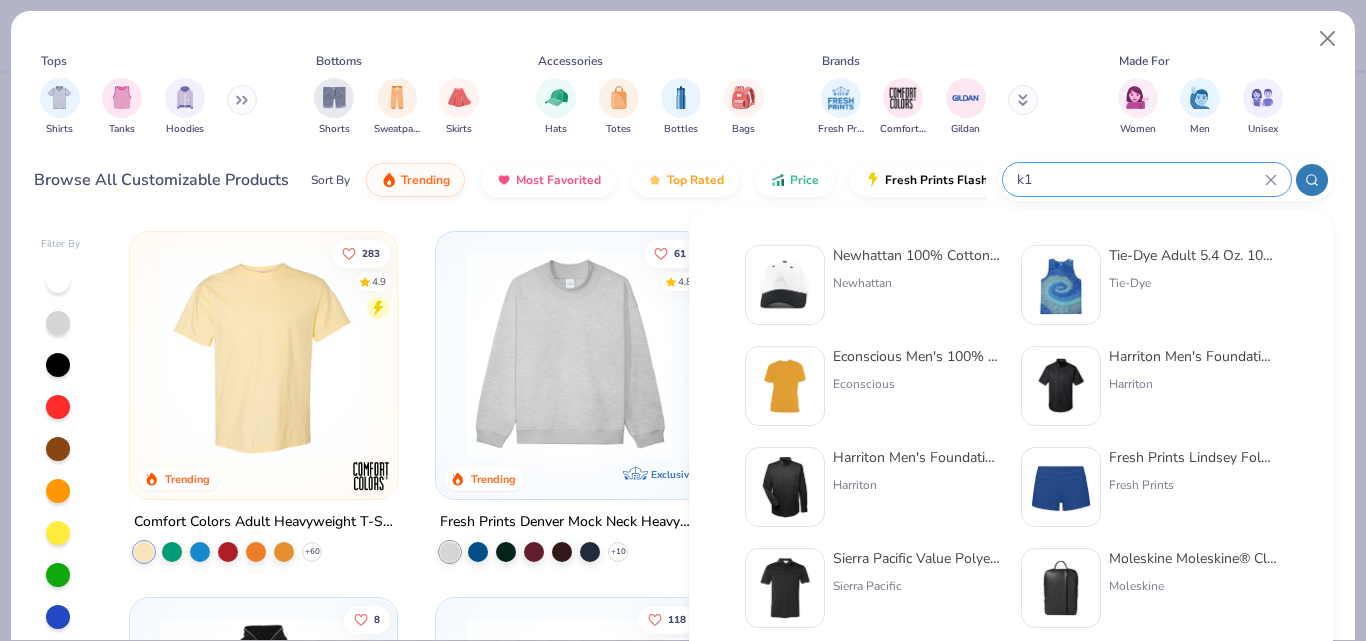 type on "k" 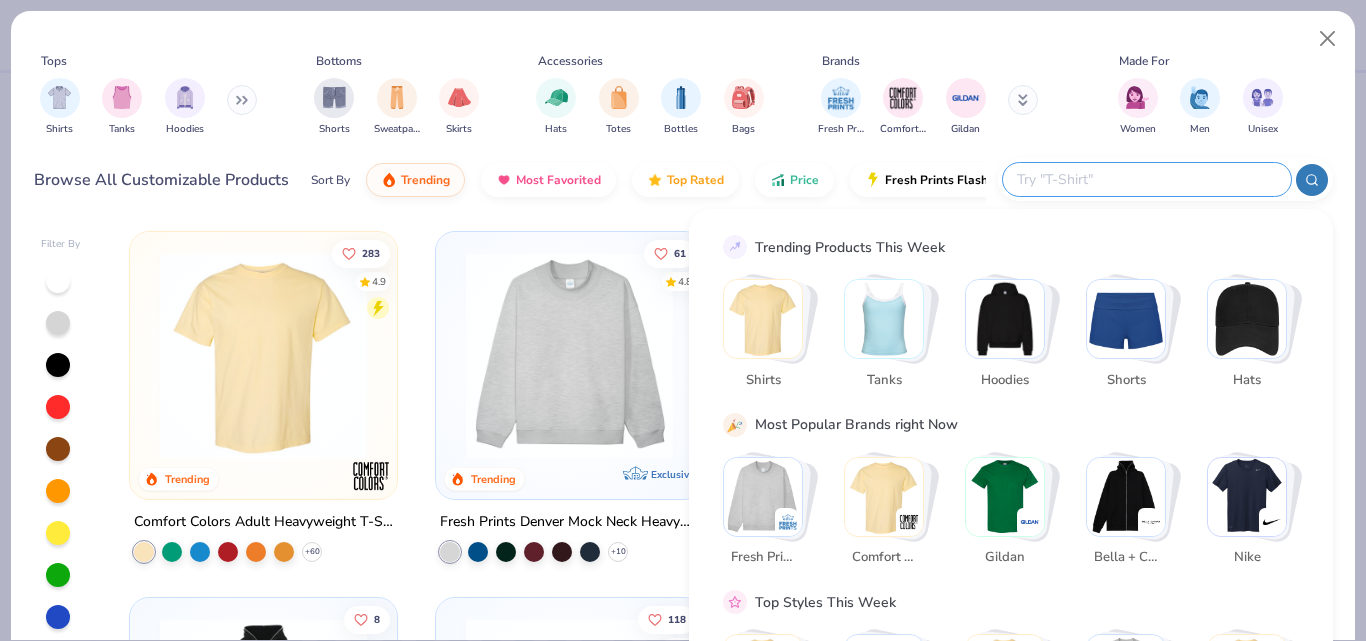 type on "=" 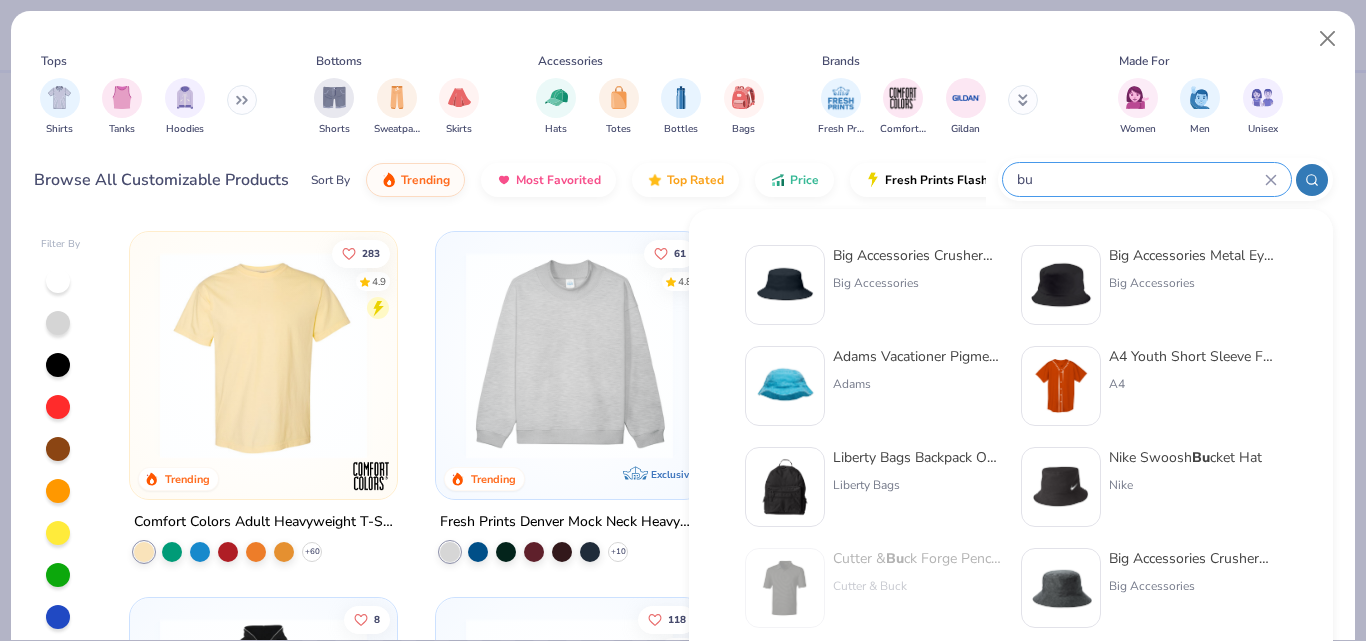 type on "bur" 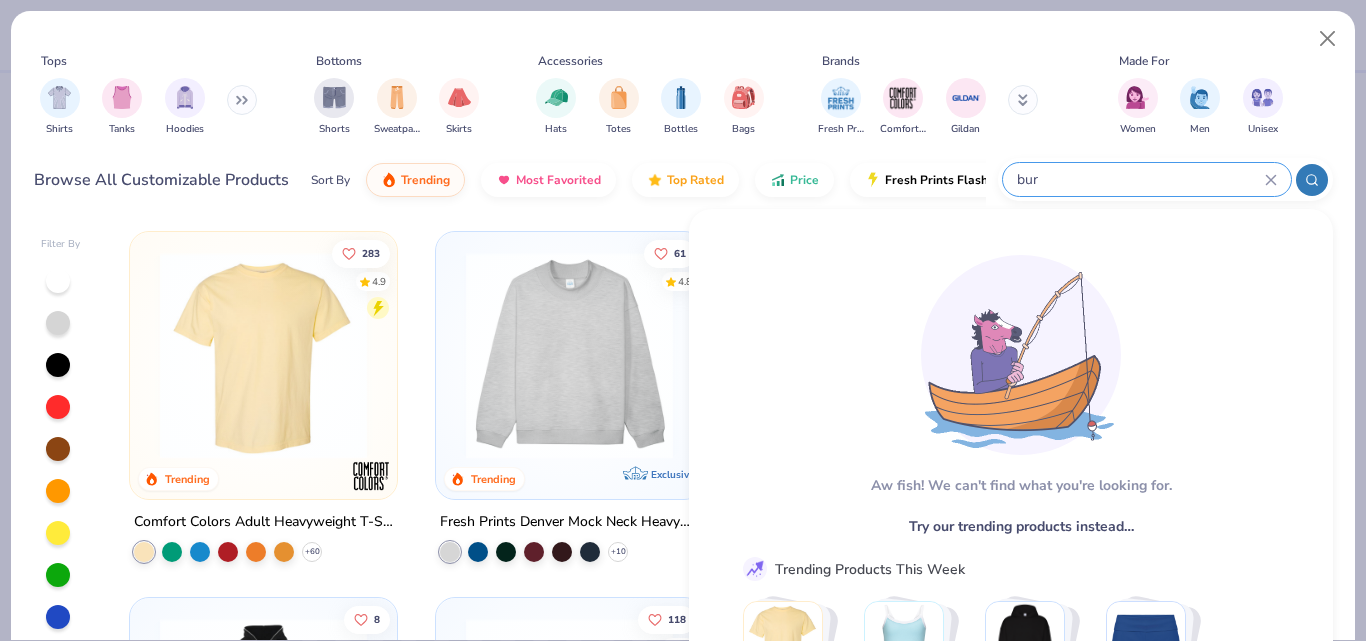 click 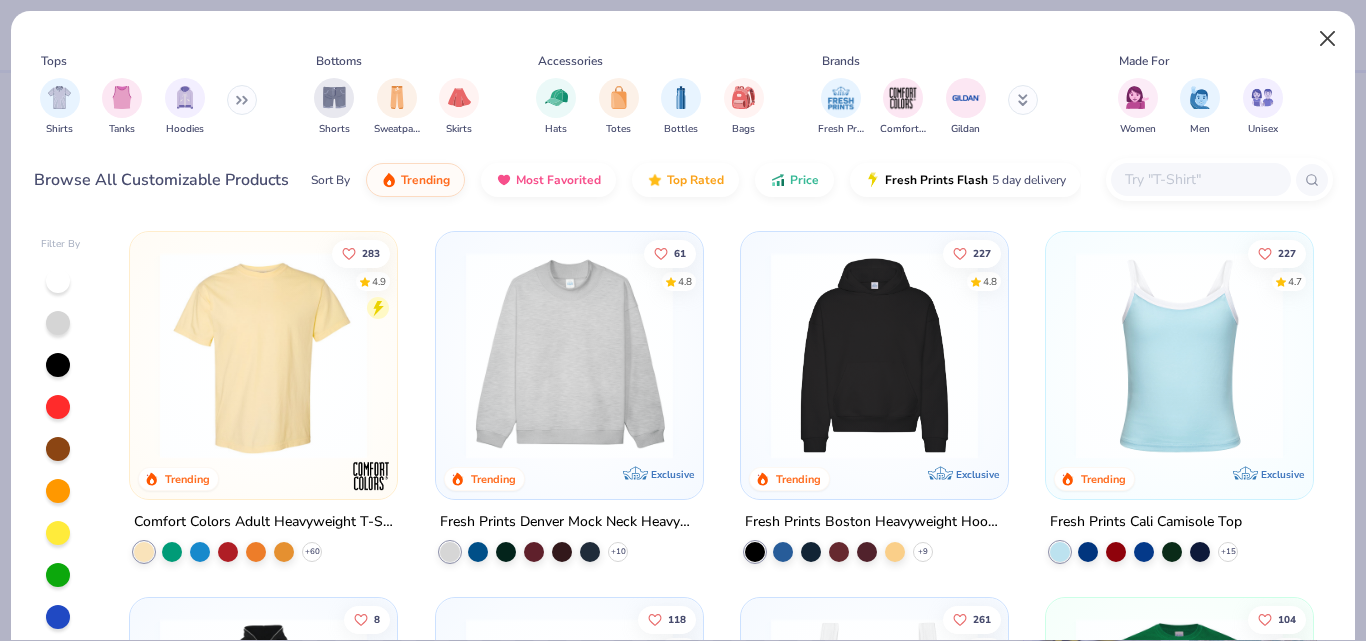 type 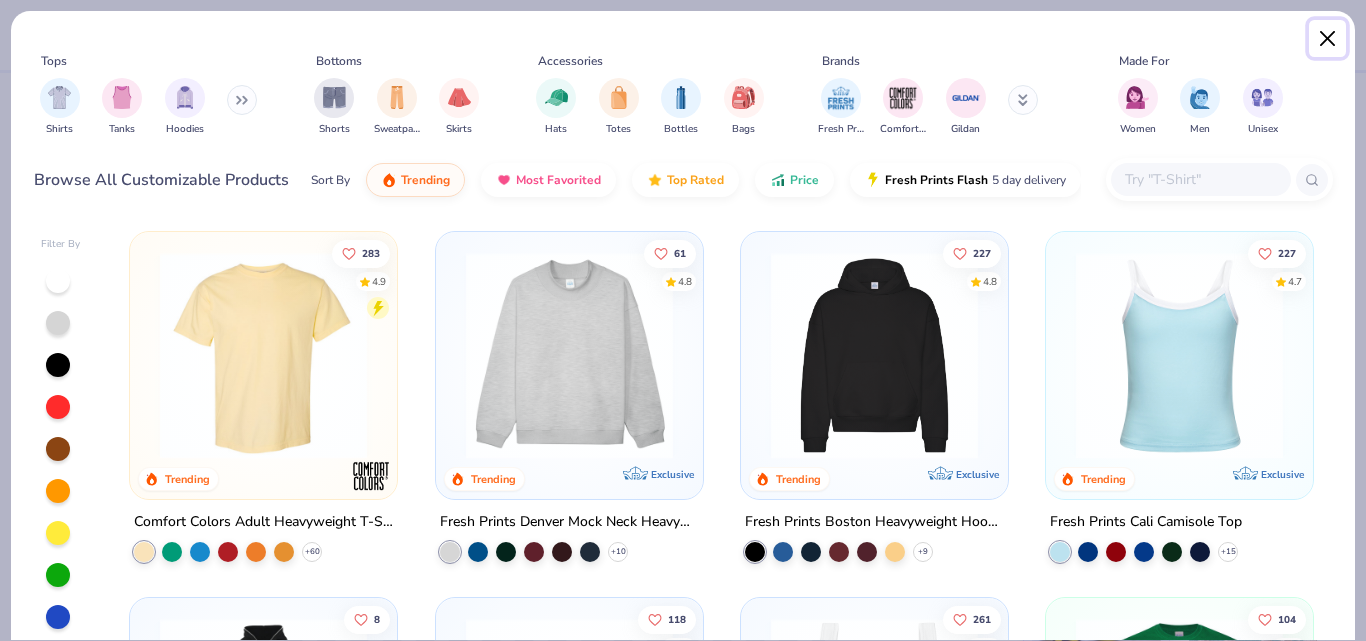 click at bounding box center [1328, 39] 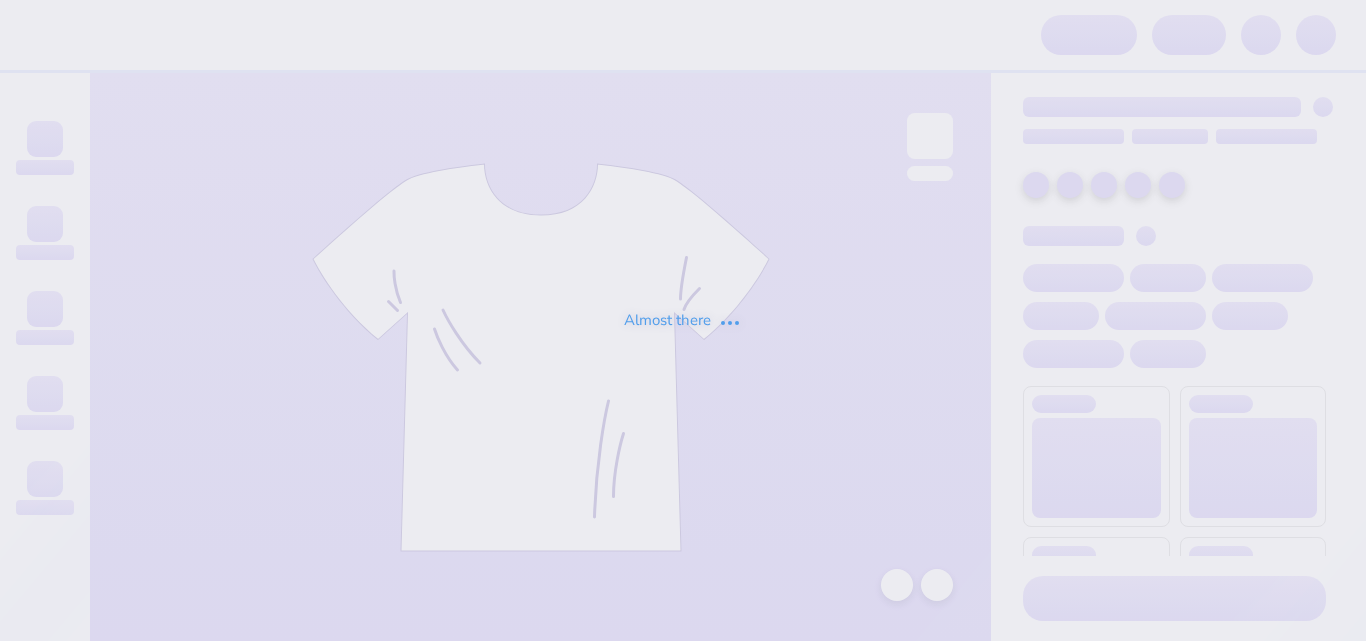 scroll, scrollTop: 0, scrollLeft: 0, axis: both 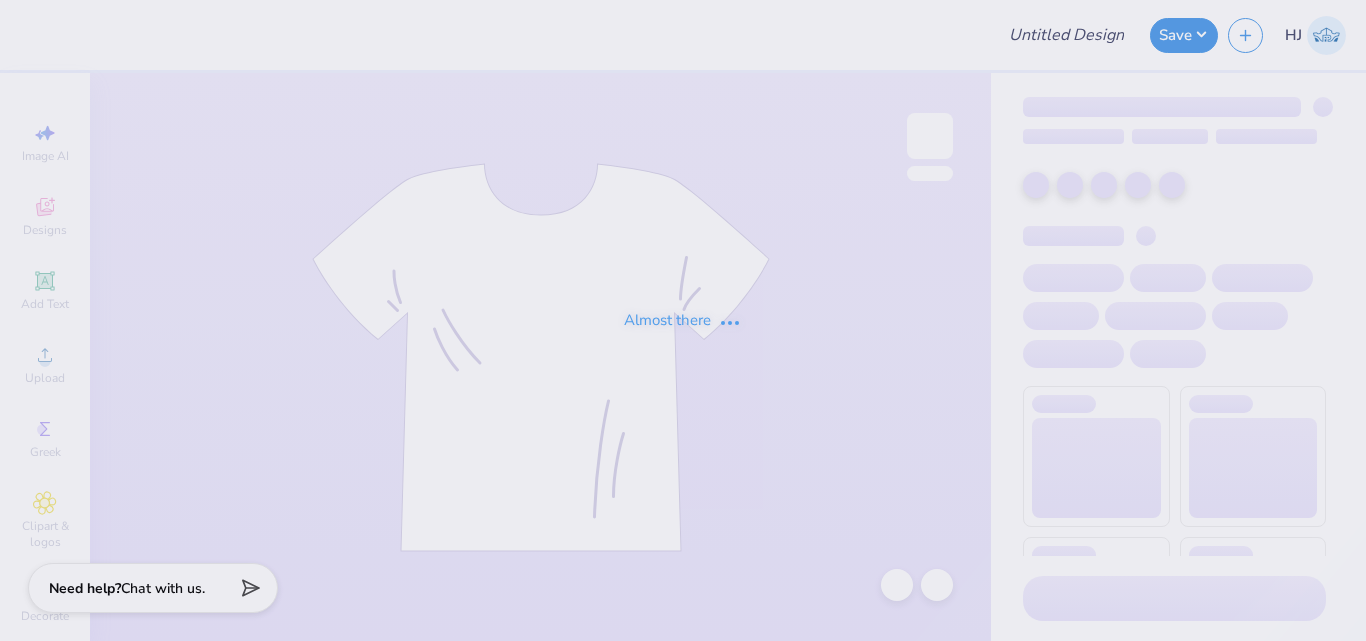 type on "College of CMDI Swag - CU Boulder" 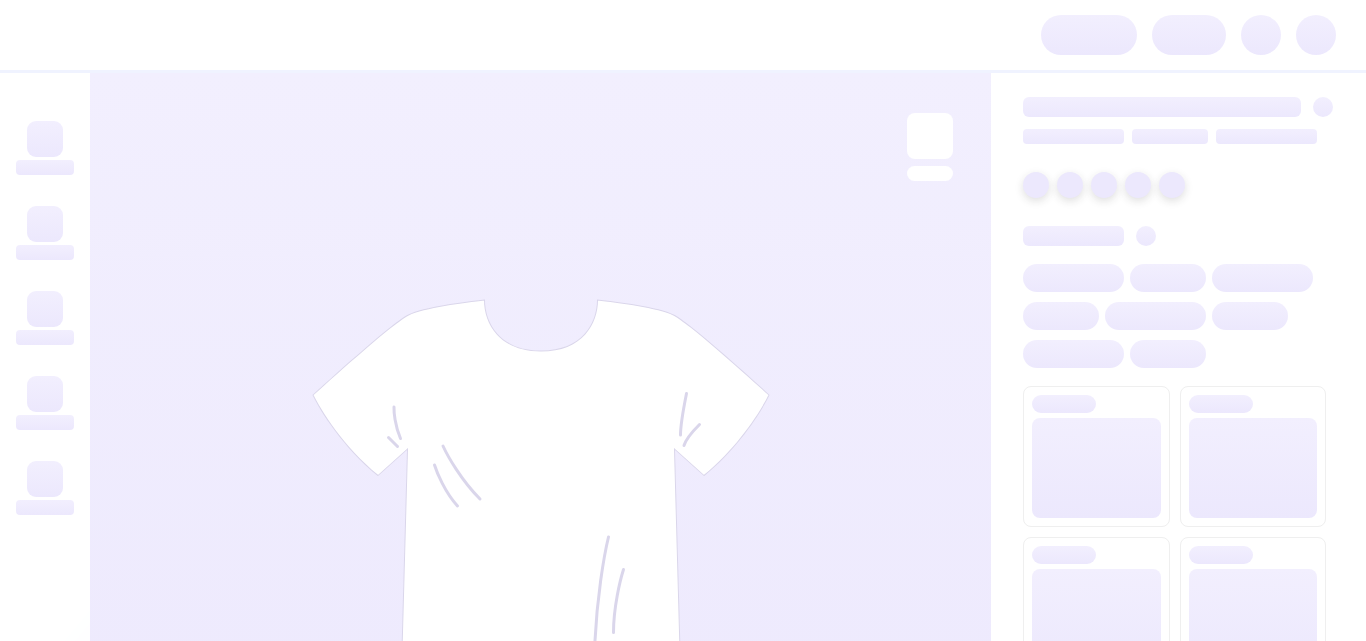 scroll, scrollTop: 0, scrollLeft: 0, axis: both 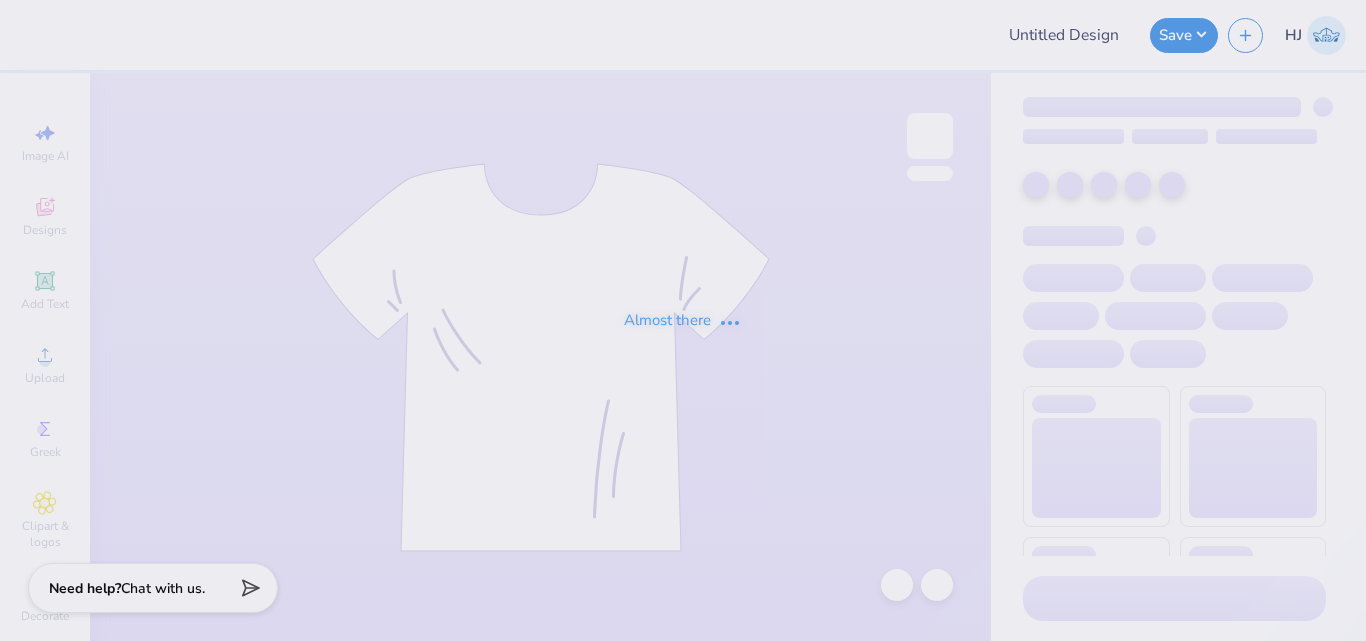 type on "EVP zip up" 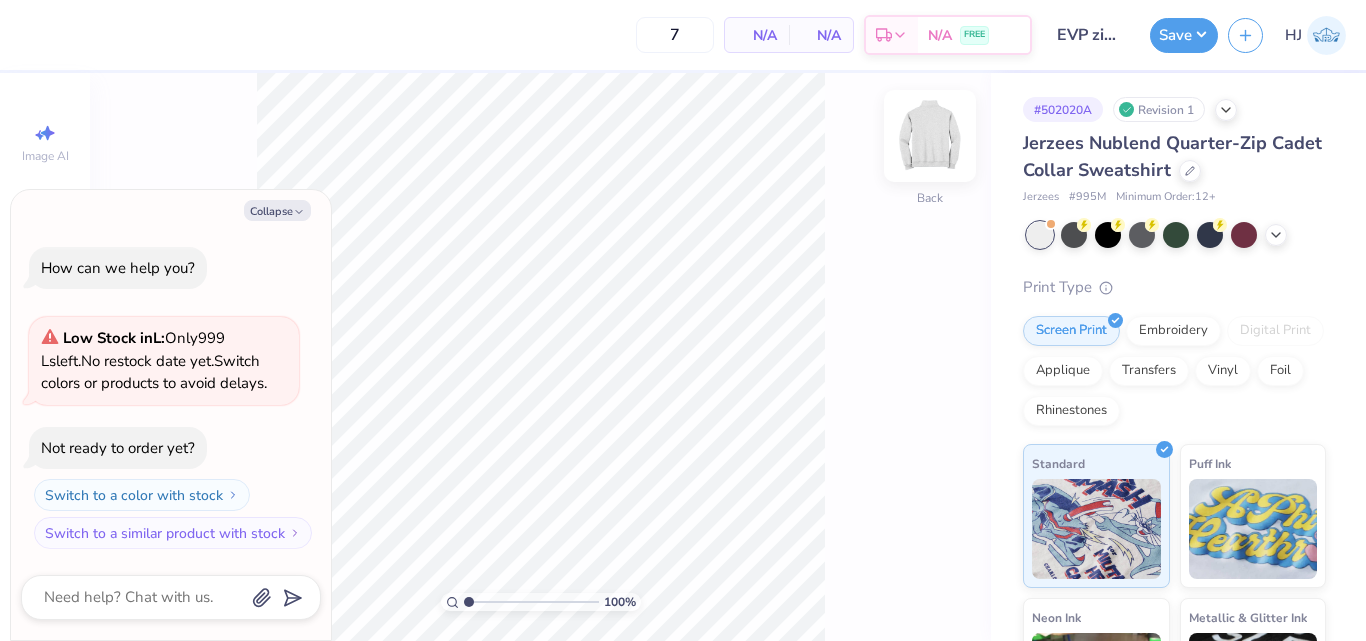 click at bounding box center (930, 136) 